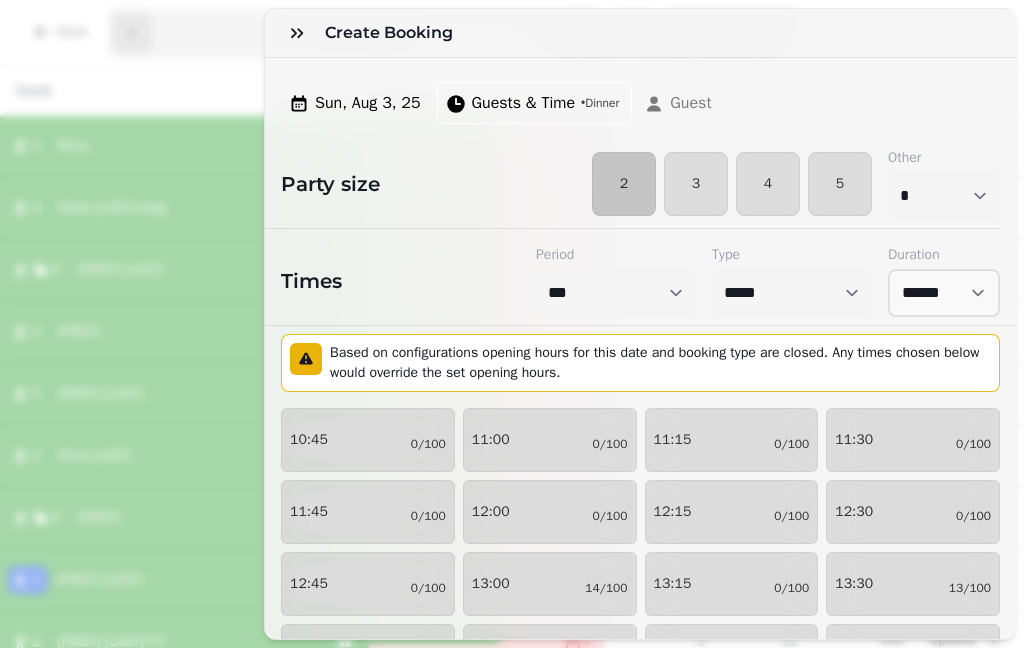 select on "**********" 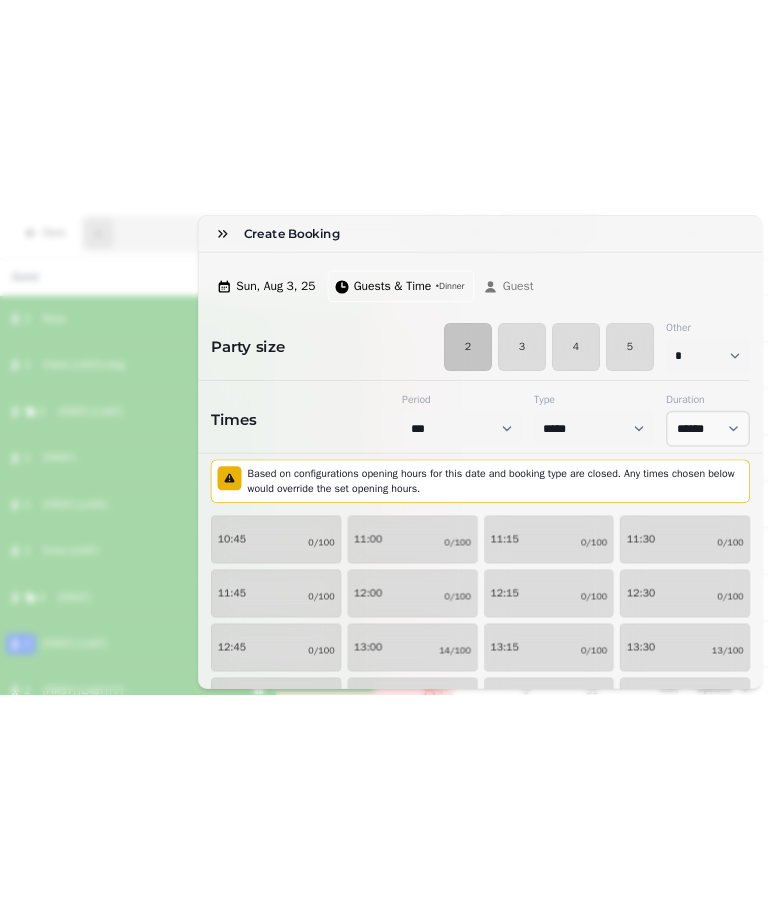 scroll, scrollTop: 0, scrollLeft: 0, axis: both 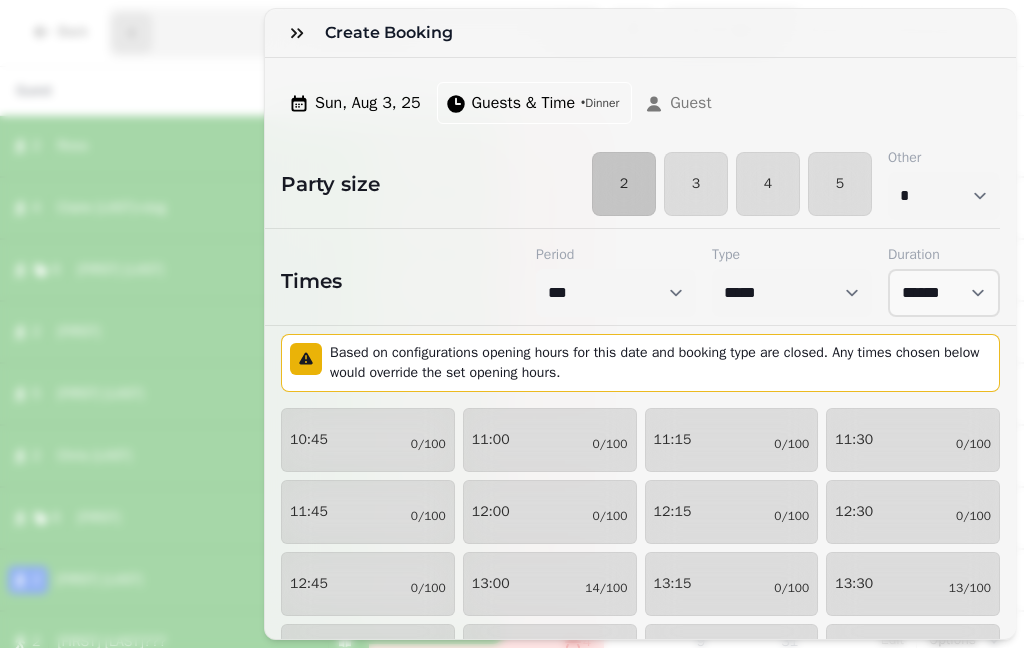 click at bounding box center [297, 33] 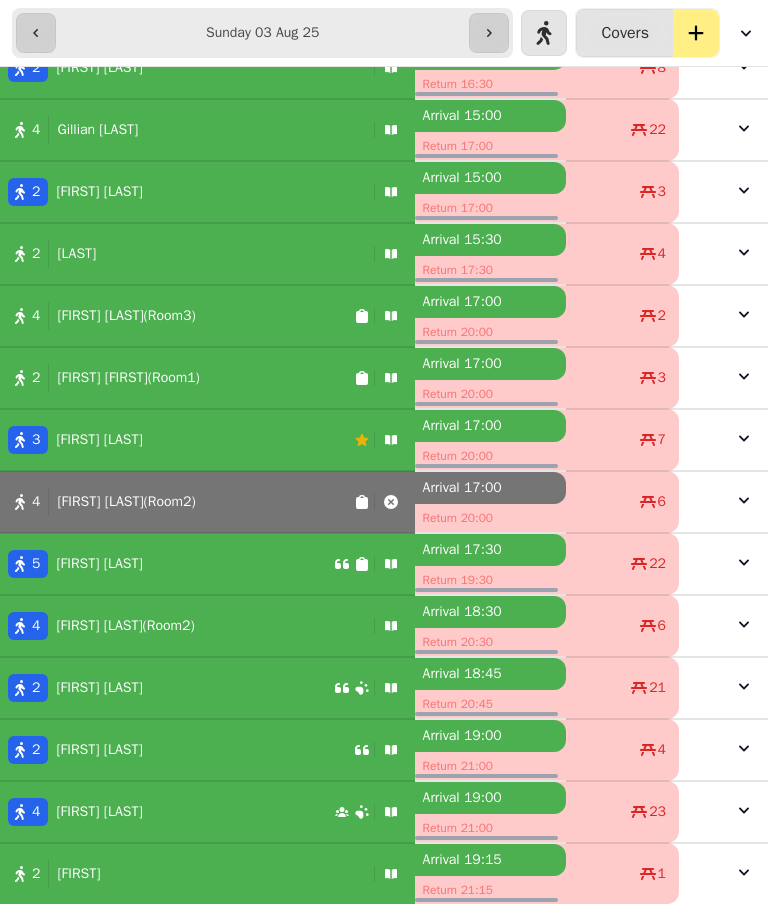 scroll, scrollTop: 636, scrollLeft: 0, axis: vertical 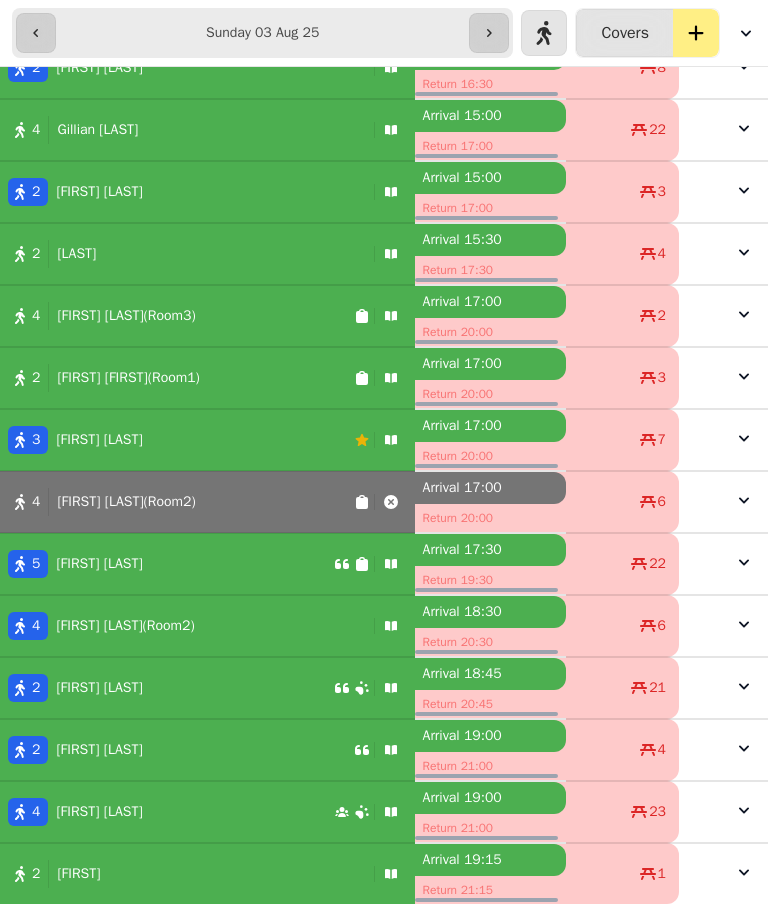 click on "4 [FIRST] [LAST](Room2)" at bounding box center [177, 502] 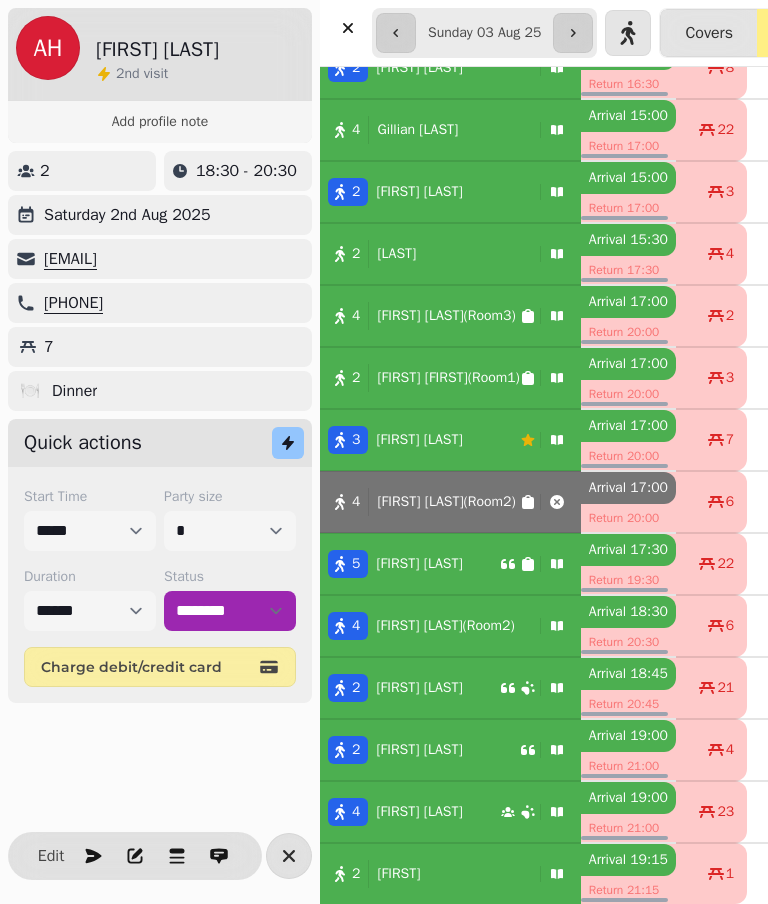 select on "*********" 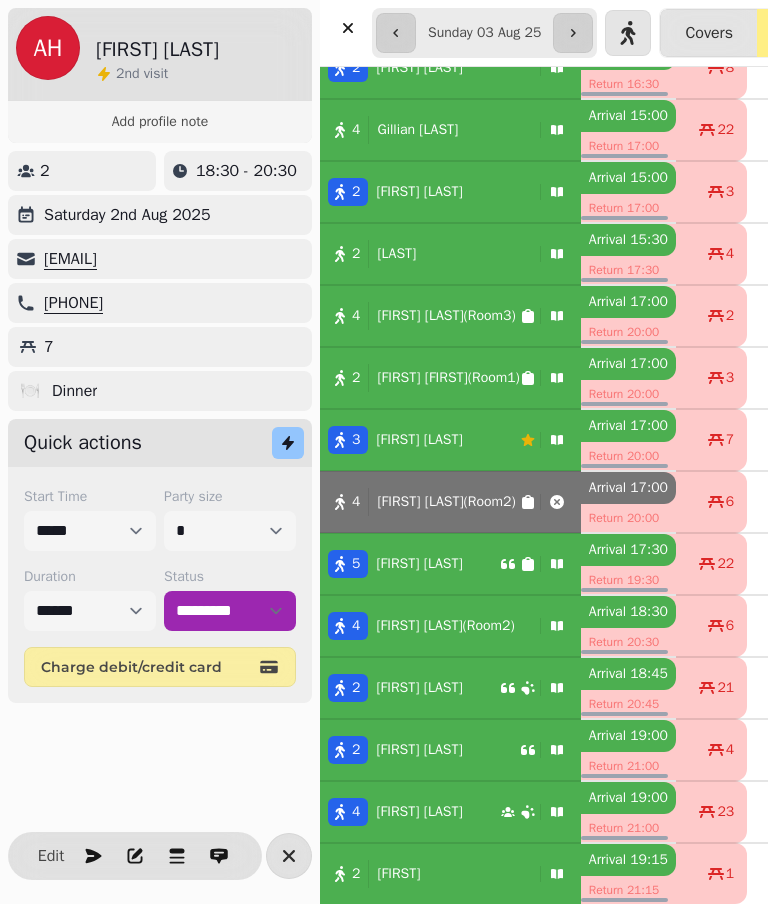 select on "**********" 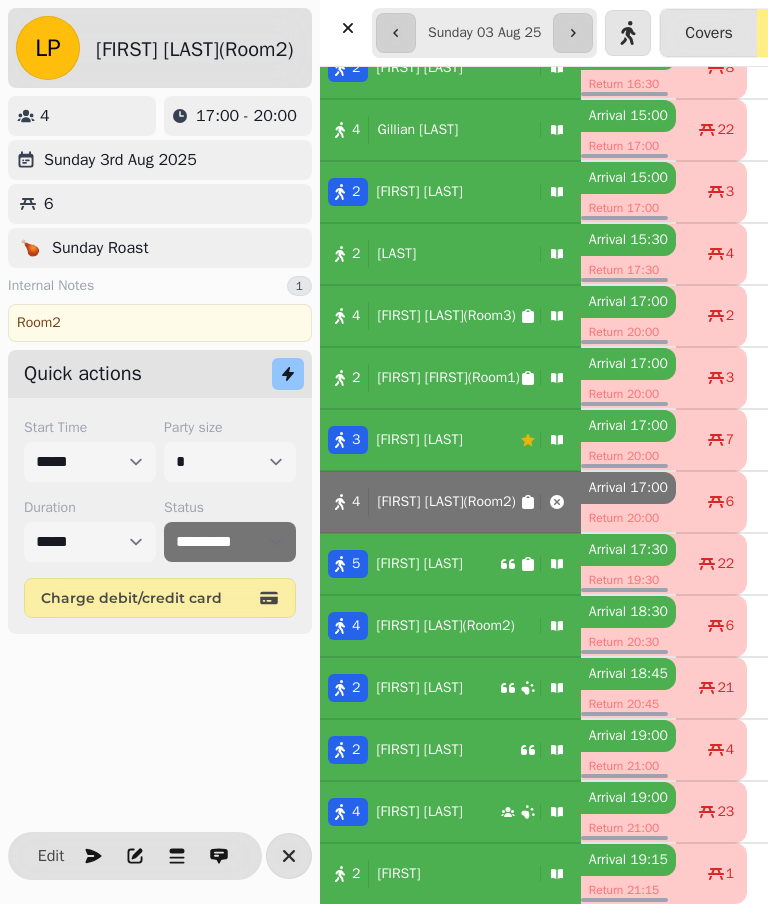 click 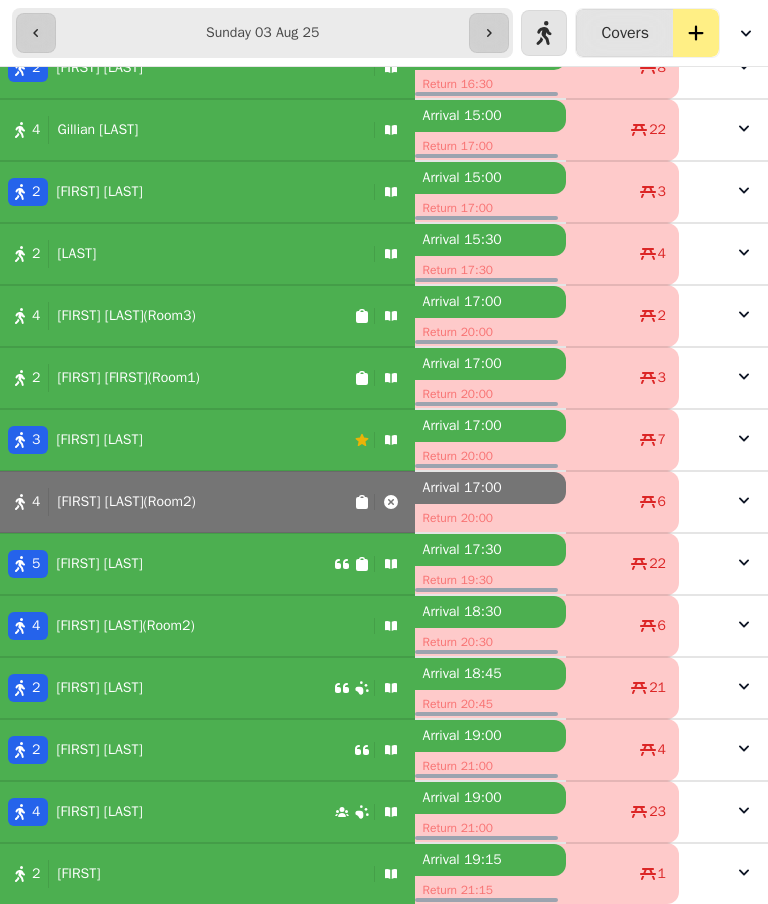 click on "4 [FIRST] [LAST](Room2)" at bounding box center [177, 502] 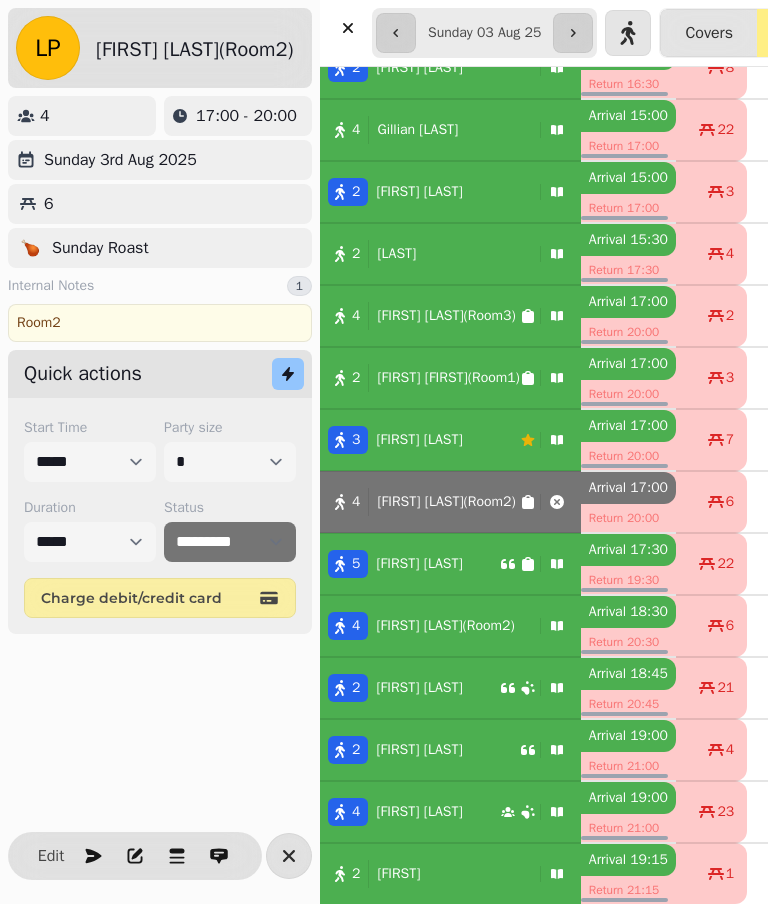 click 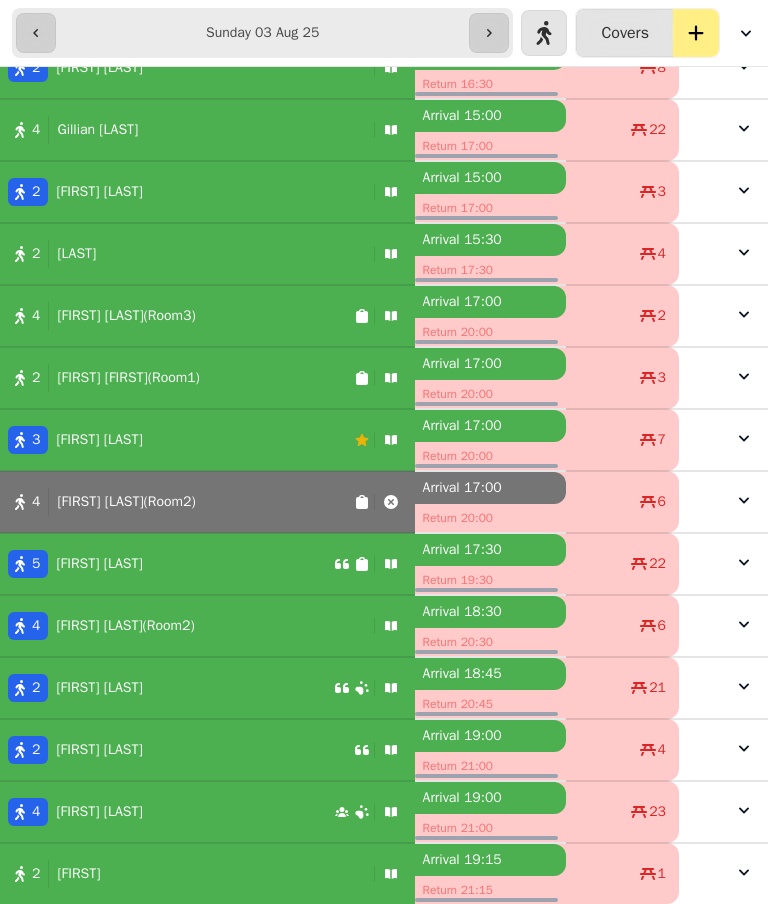 scroll, scrollTop: 636, scrollLeft: 0, axis: vertical 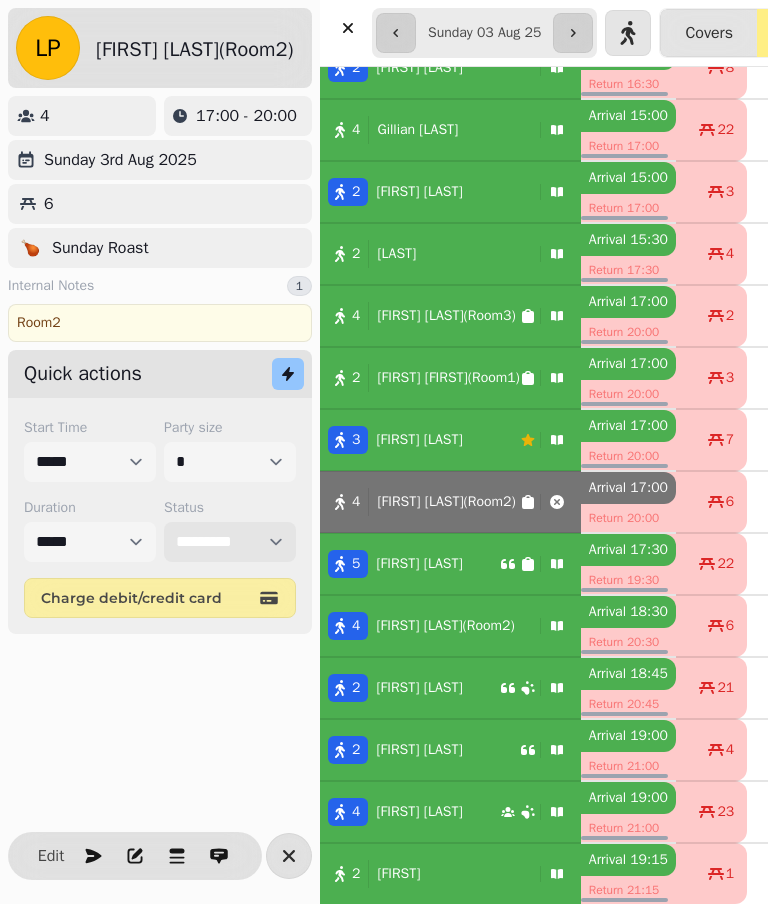 click on "**********" at bounding box center [230, 542] 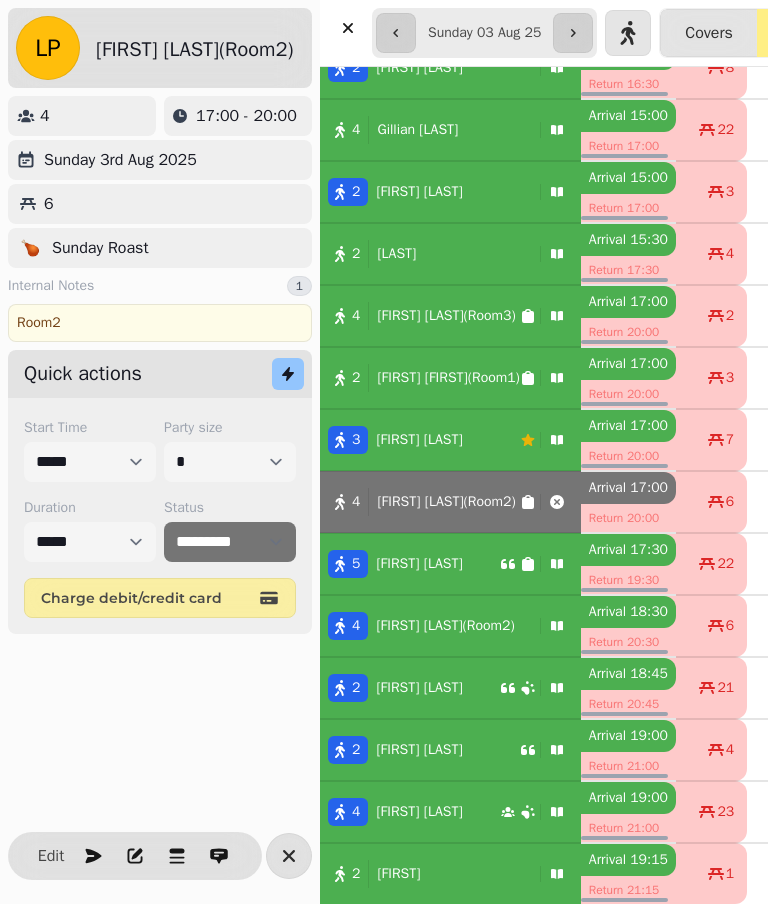 click 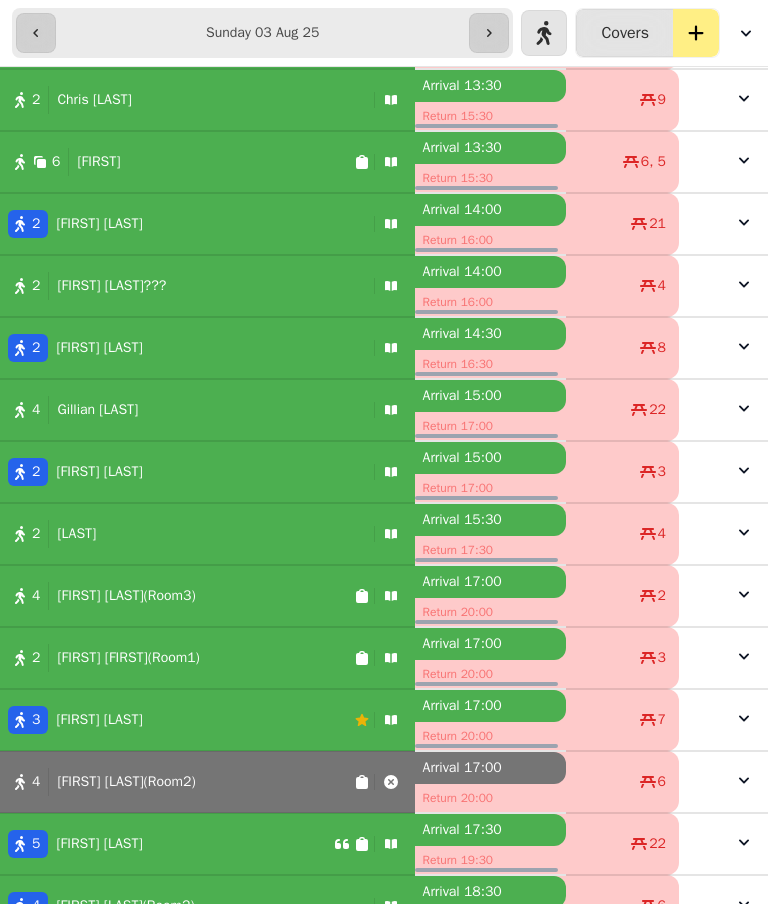 scroll, scrollTop: 356, scrollLeft: 0, axis: vertical 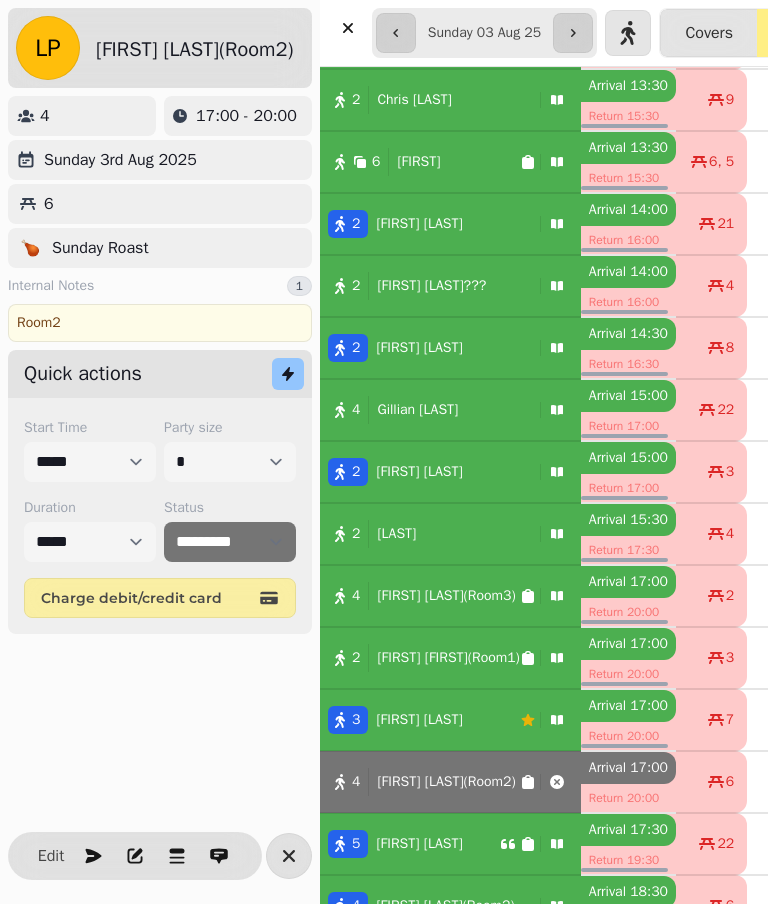 select on "******" 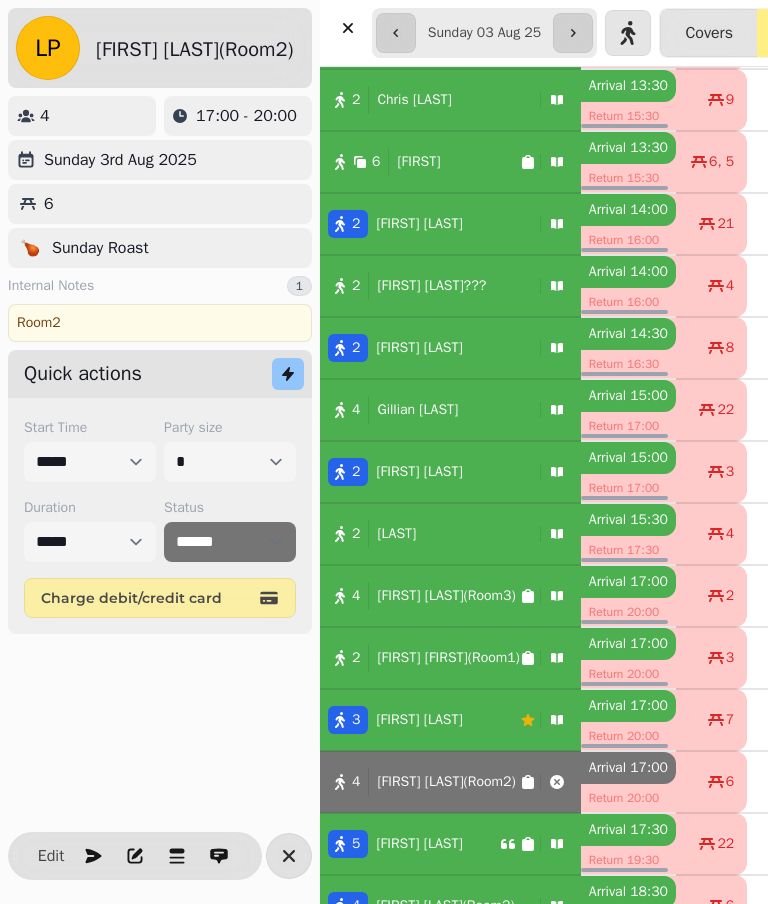 select on "*" 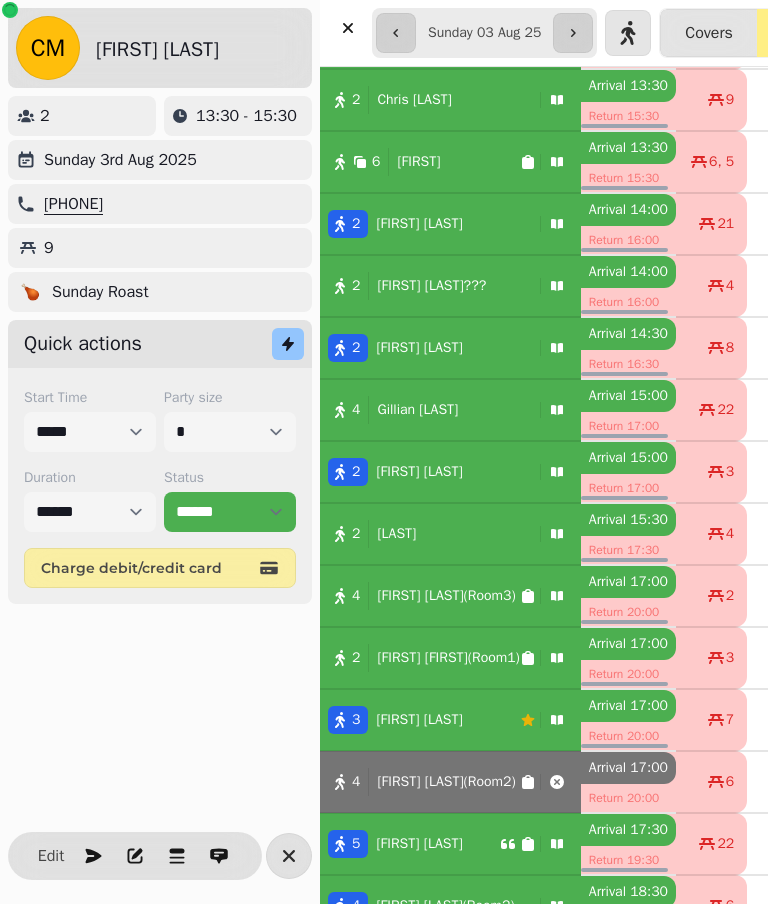click on "Edit" at bounding box center (51, 856) 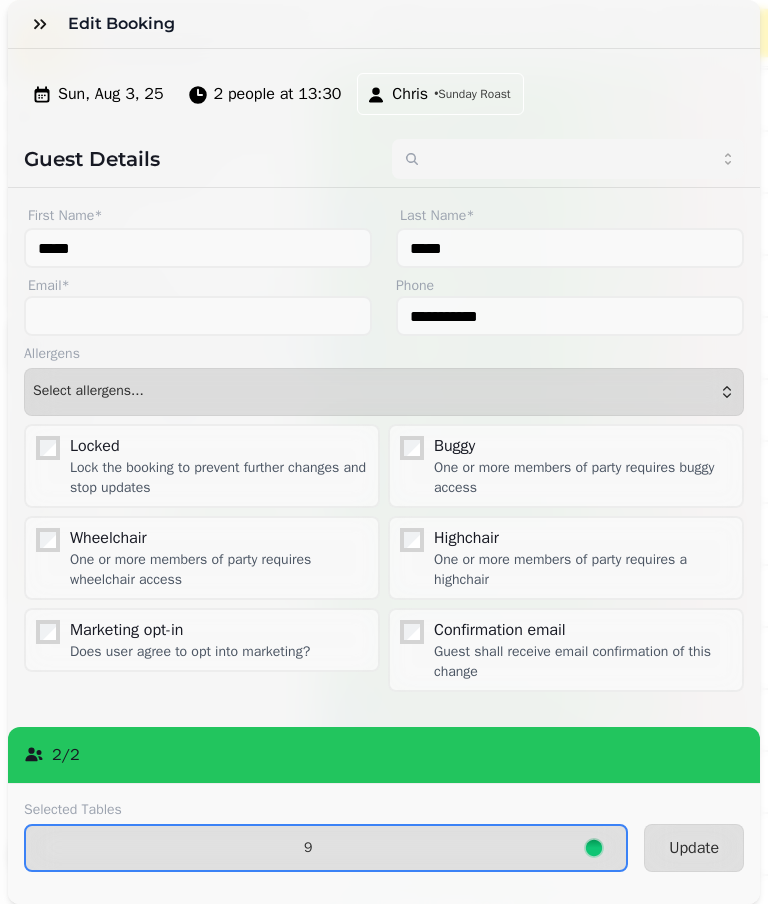 click on "9" at bounding box center (308, 848) 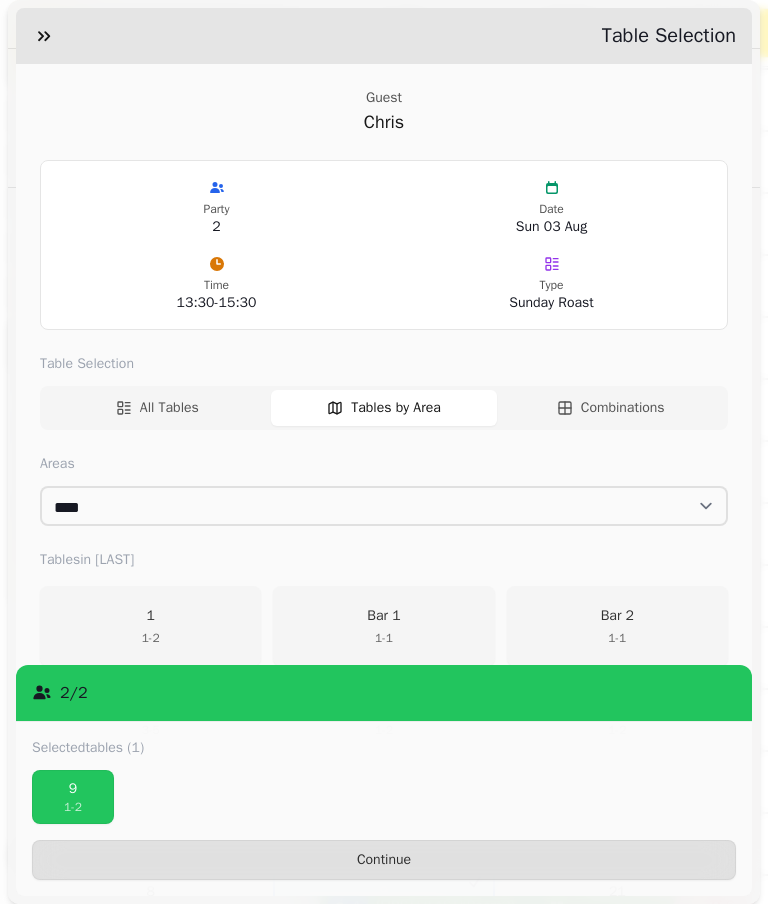 scroll, scrollTop: 356, scrollLeft: 0, axis: vertical 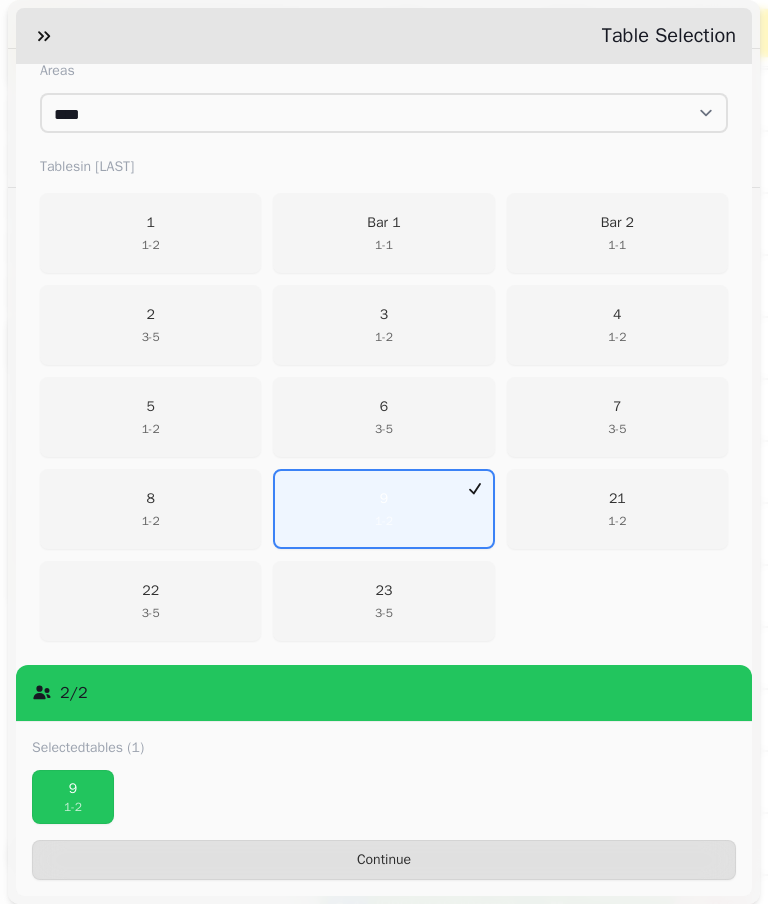 click on "9 1  -  2" at bounding box center [383, 509] 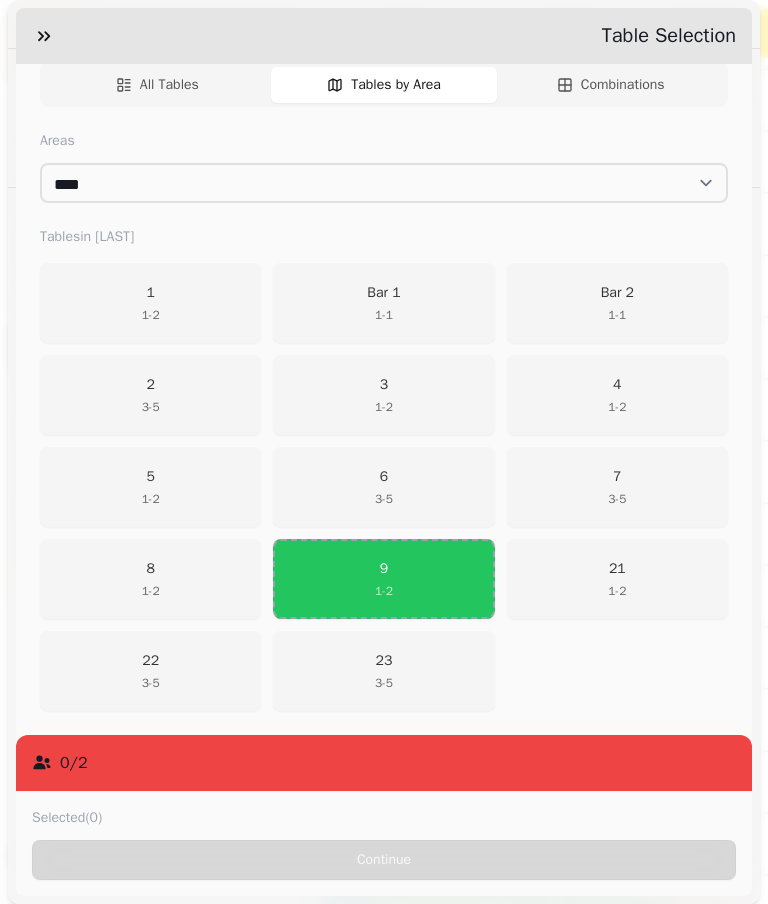 scroll, scrollTop: 323, scrollLeft: 0, axis: vertical 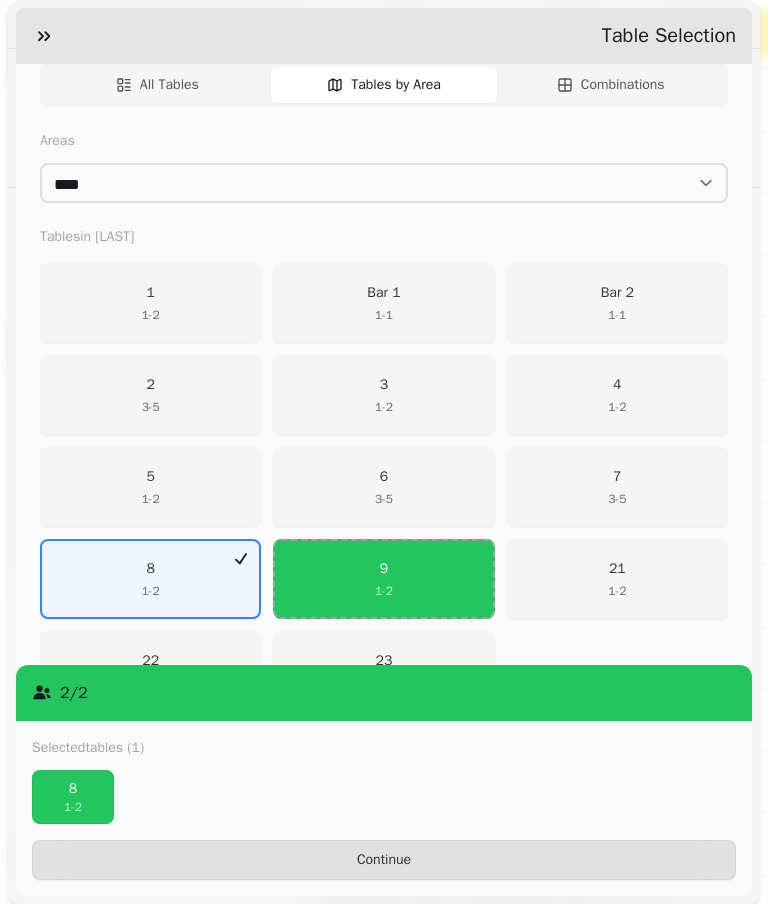click on "Continue" at bounding box center (384, 860) 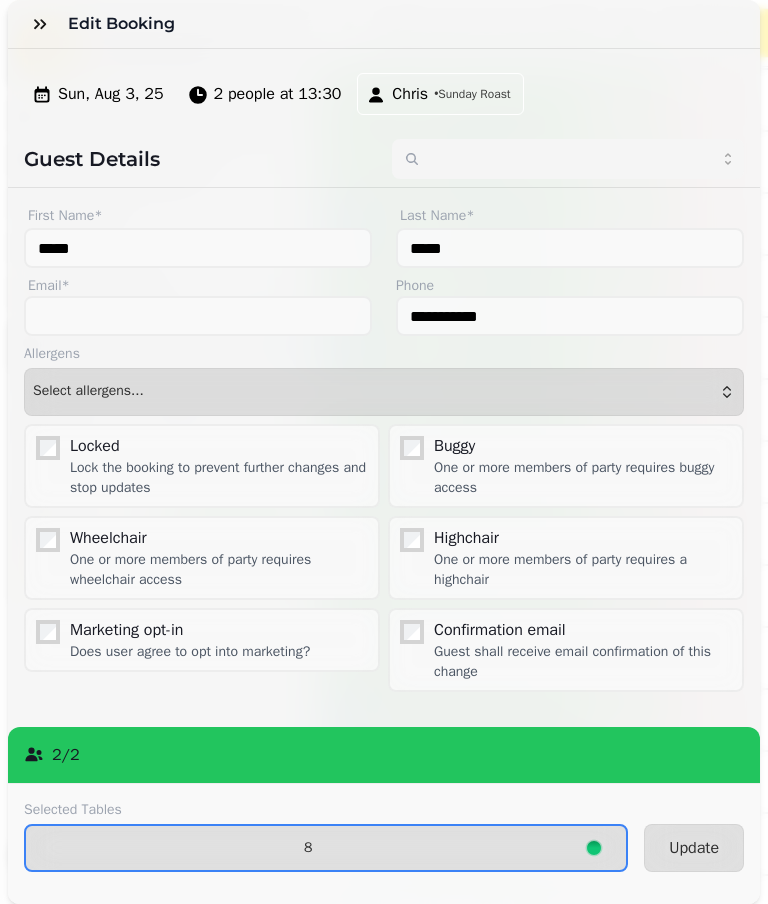 click on "Update" at bounding box center [694, 848] 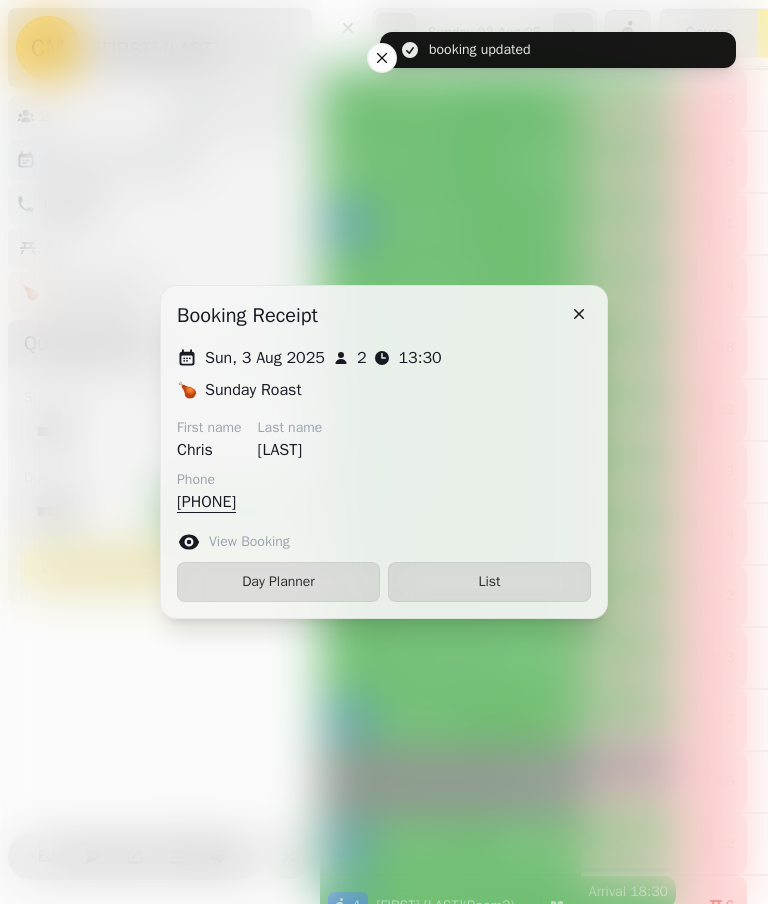 click on "List" at bounding box center (489, 582) 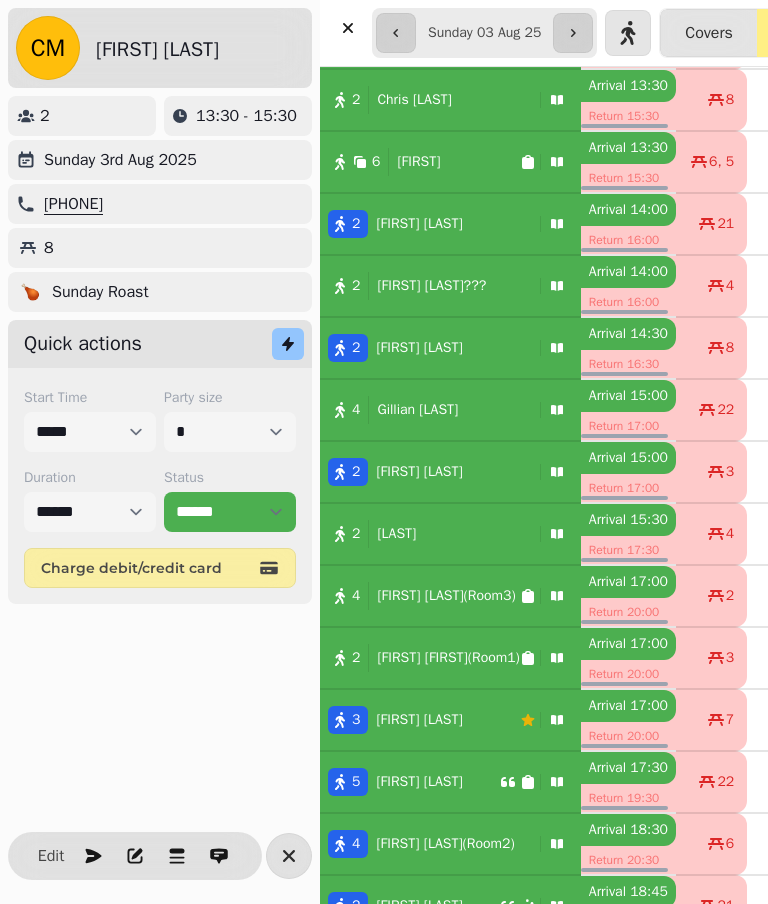 click on "[FIRST] [LAST]" at bounding box center [419, 348] 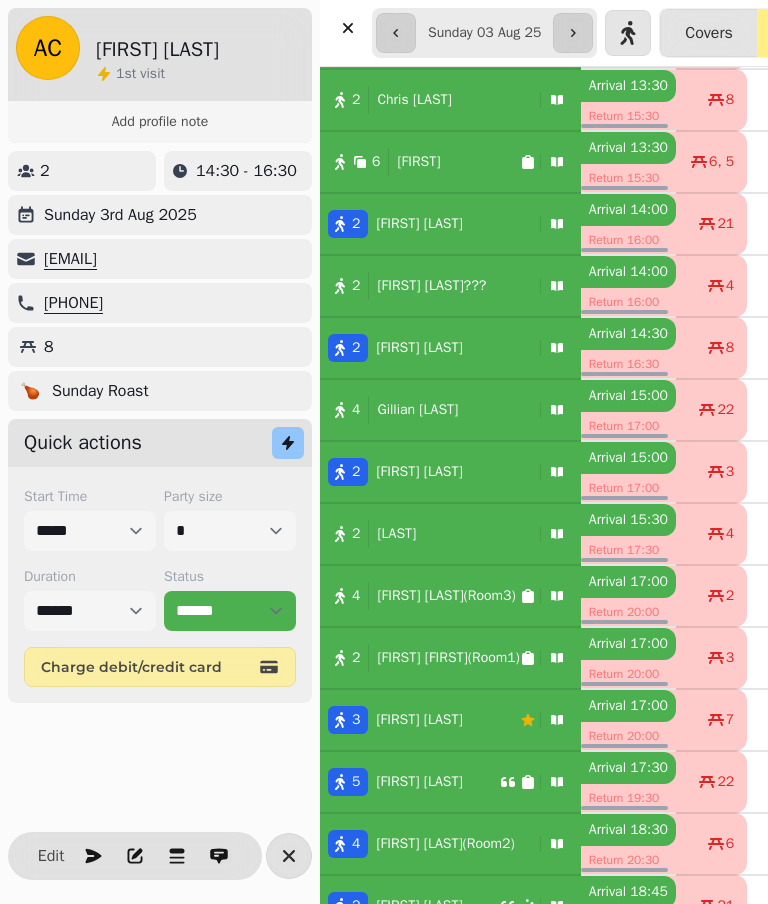 click on "Edit" at bounding box center (51, 856) 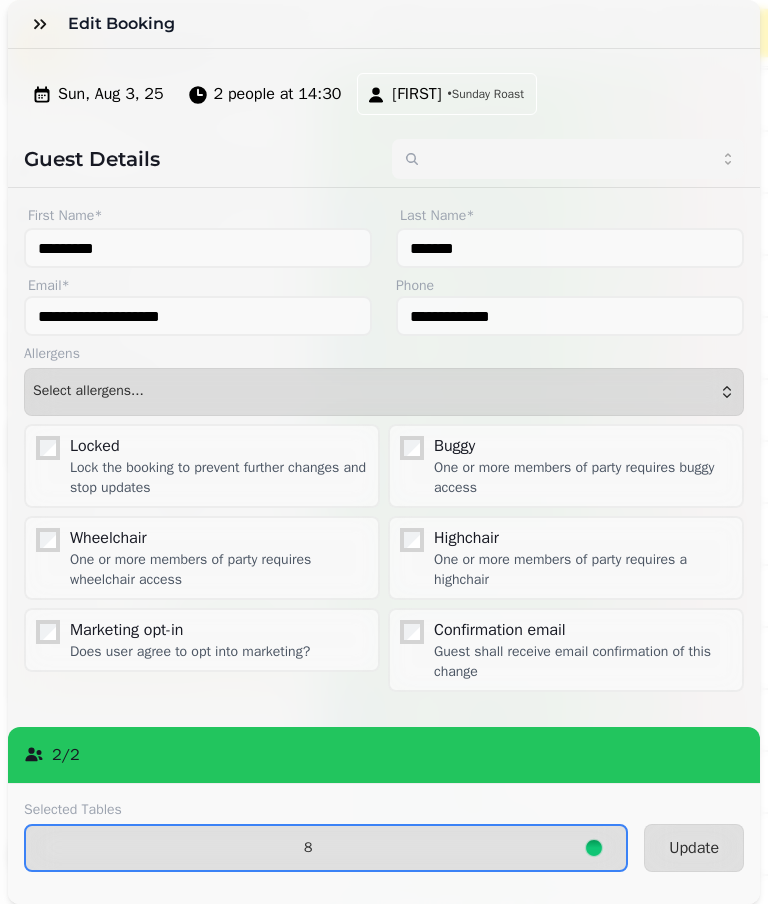 click on "8" at bounding box center (308, 848) 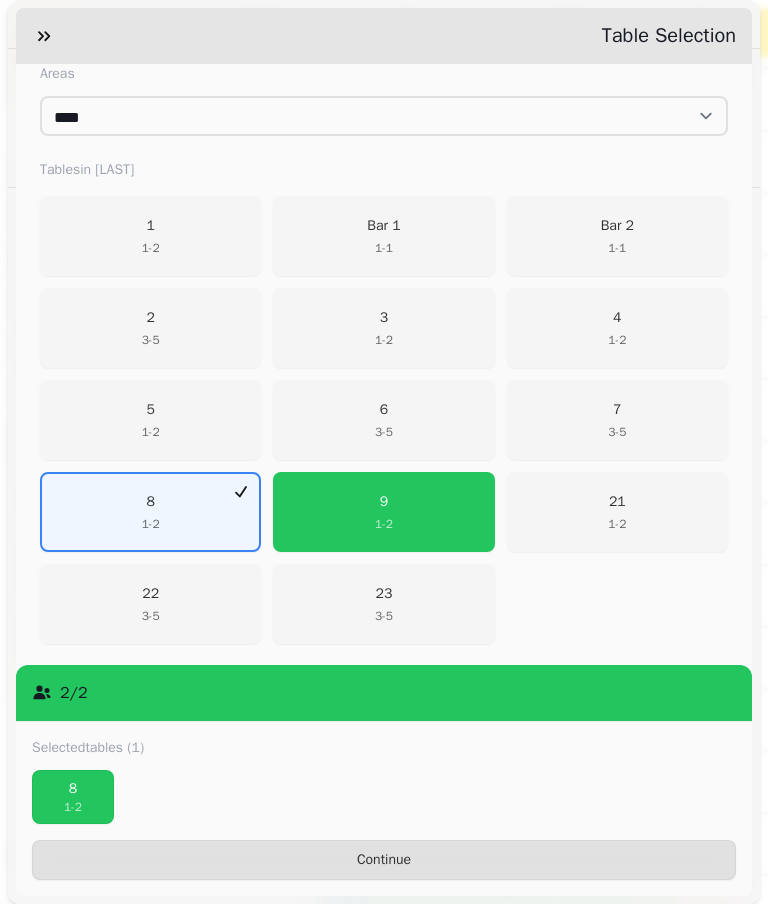 scroll, scrollTop: 393, scrollLeft: 0, axis: vertical 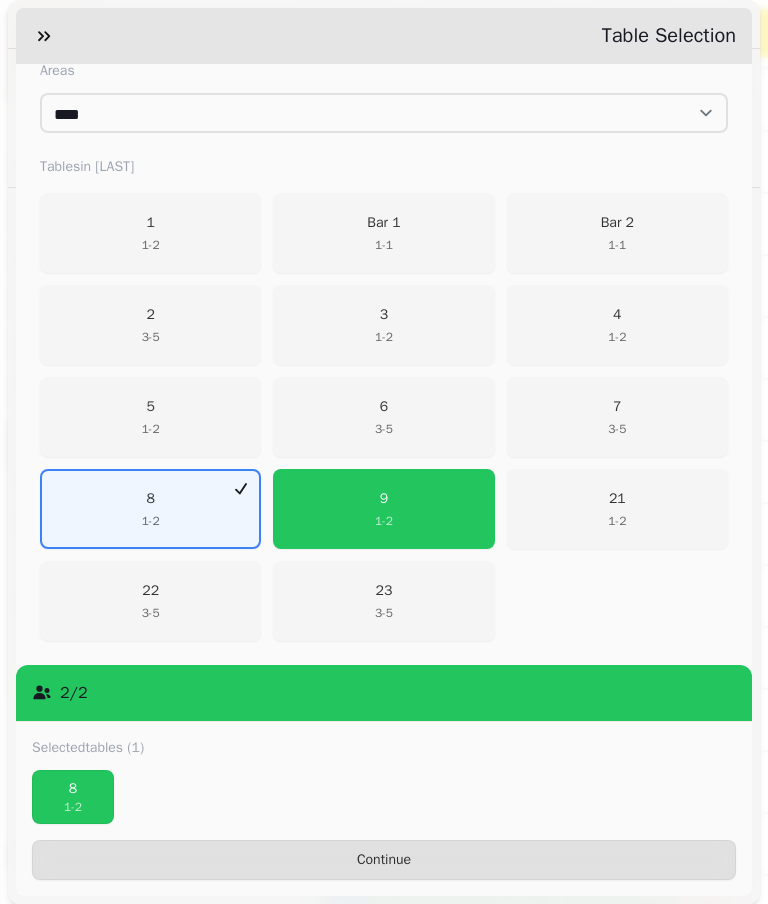 click on "9 1  -  2" at bounding box center (383, 509) 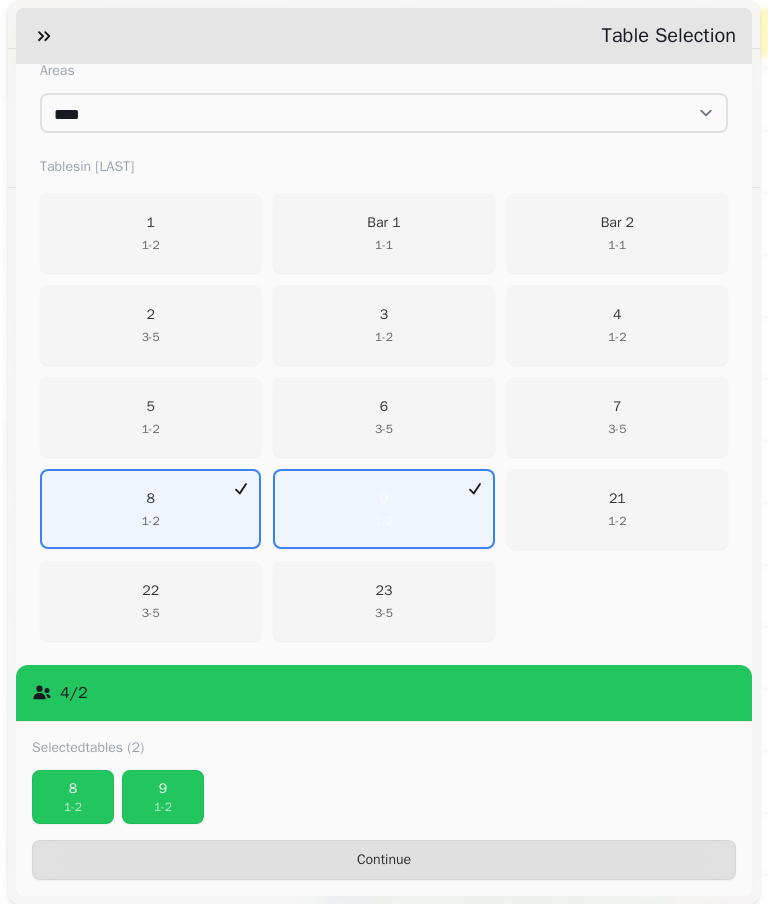 click on "1 - 2" at bounding box center [73, 807] 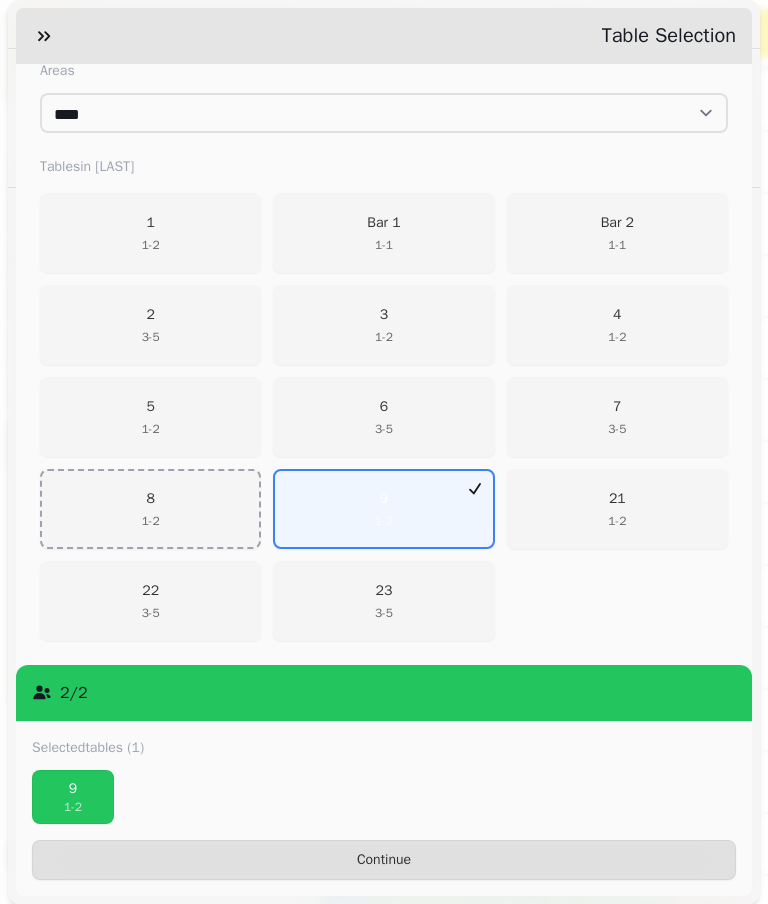 click on "Continue" at bounding box center [384, 860] 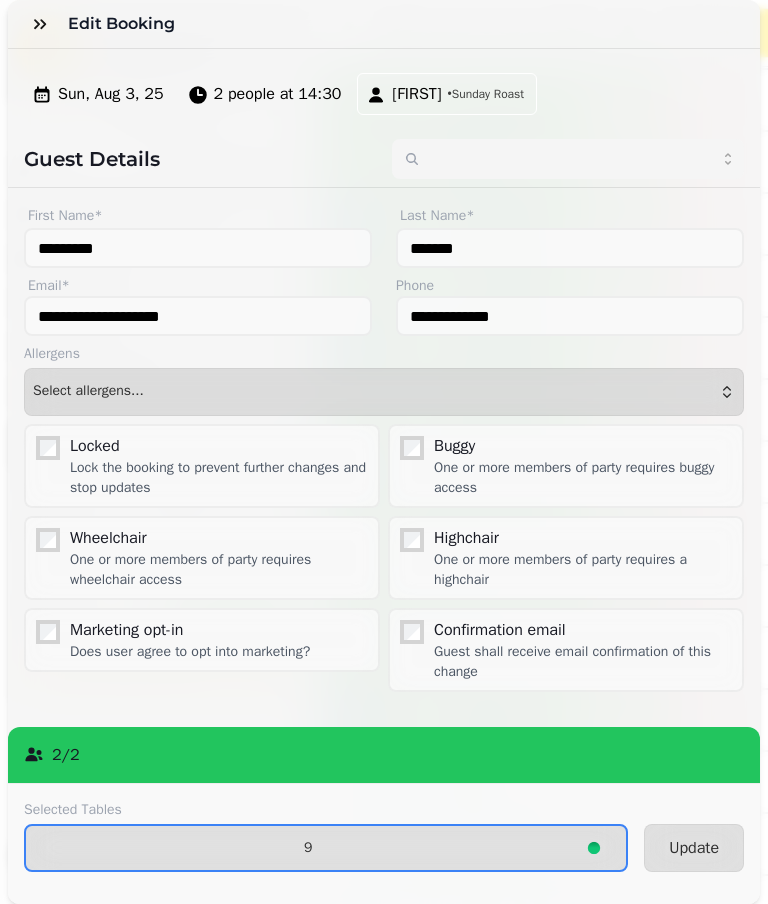 click on "Update" at bounding box center [694, 848] 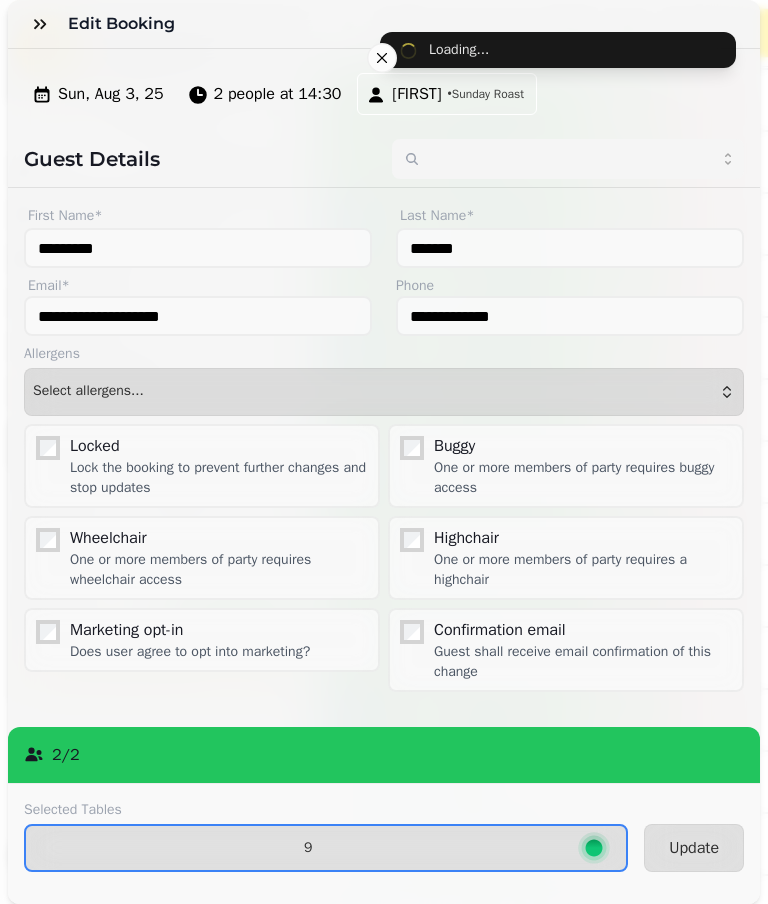 type on "*****" 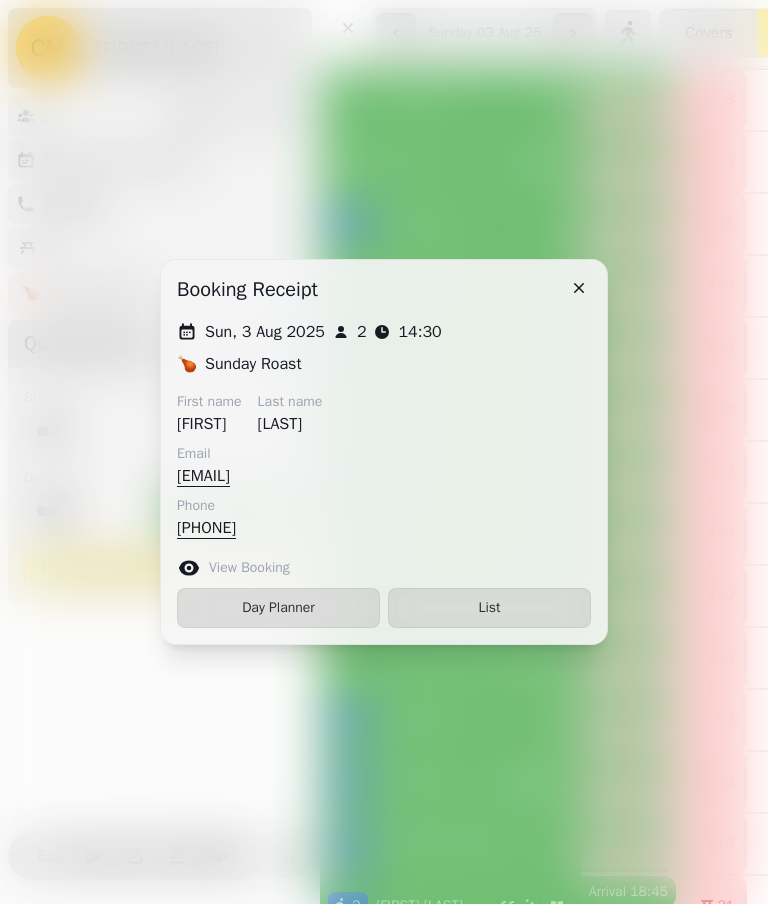 click on "List" at bounding box center [489, 608] 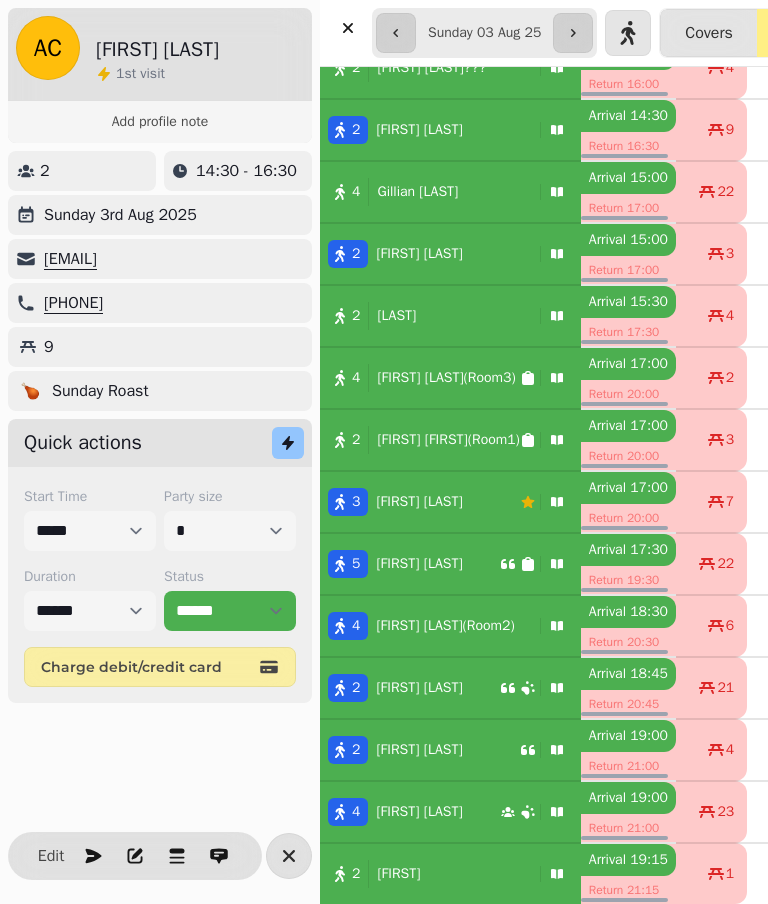 scroll, scrollTop: 627, scrollLeft: 0, axis: vertical 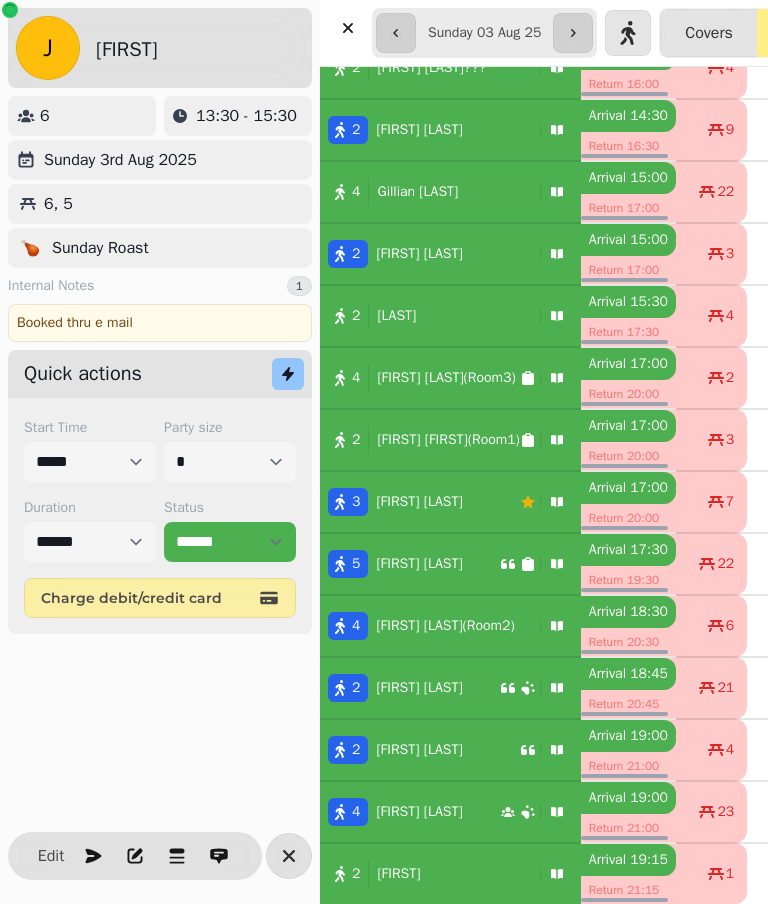 select on "*" 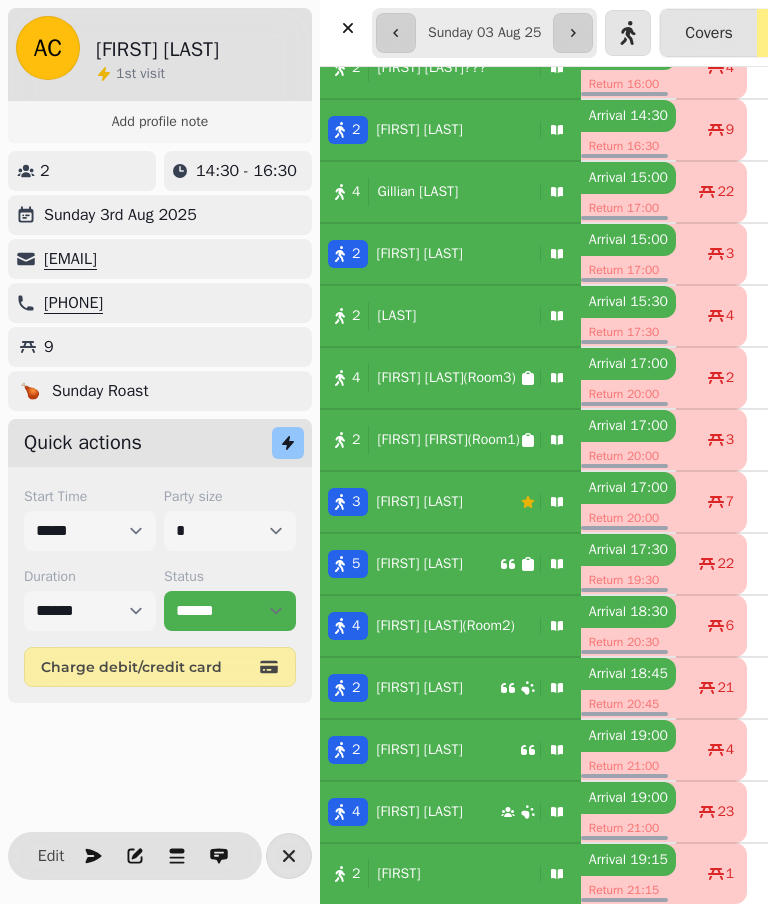 scroll, scrollTop: 1366, scrollLeft: 0, axis: vertical 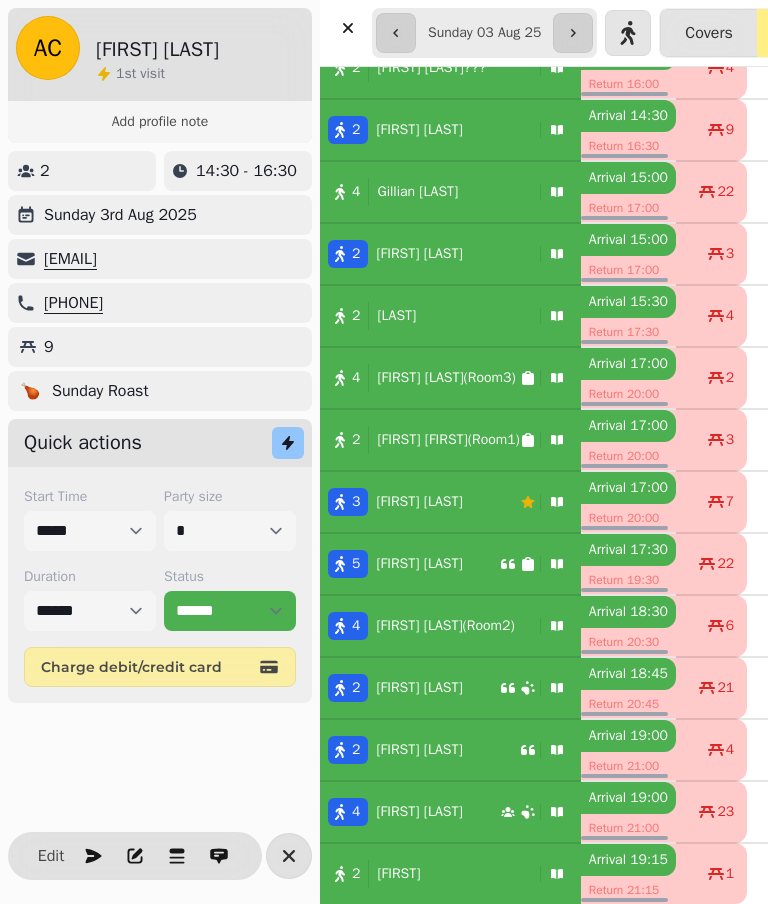 click on "[FIRST] [LAST]" at bounding box center [419, 688] 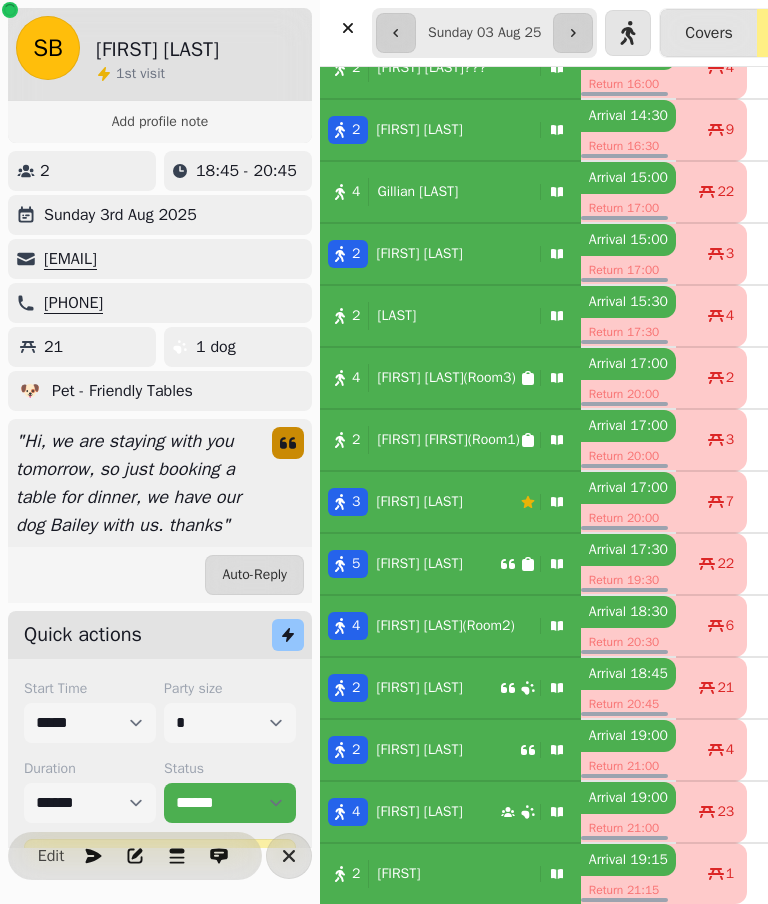click on "Edit" at bounding box center [51, 856] 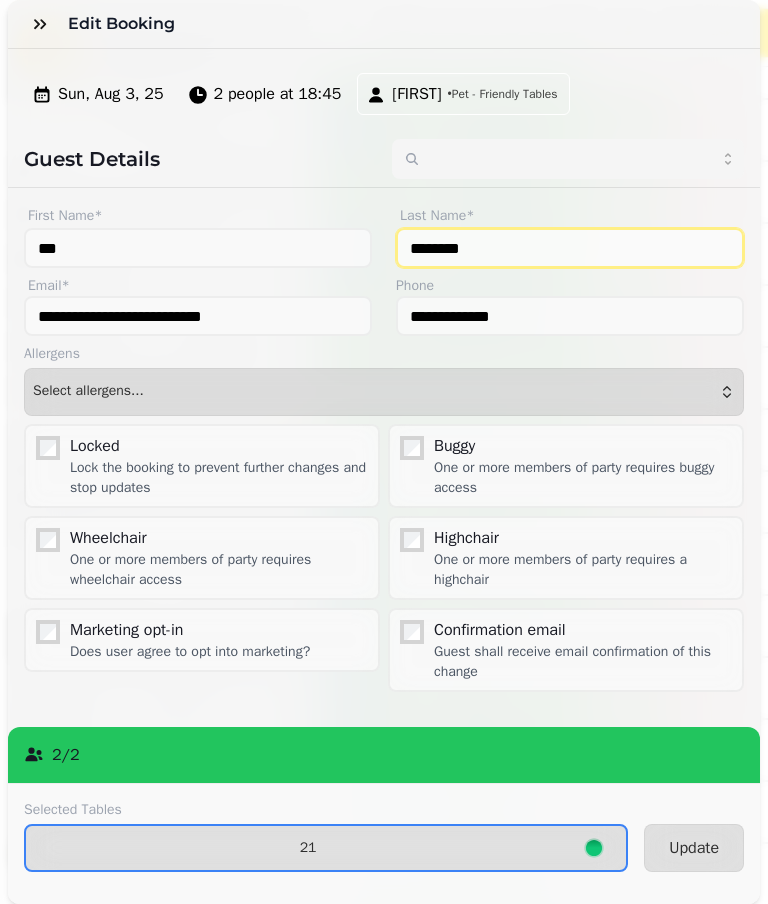 click on "********" at bounding box center (570, 248) 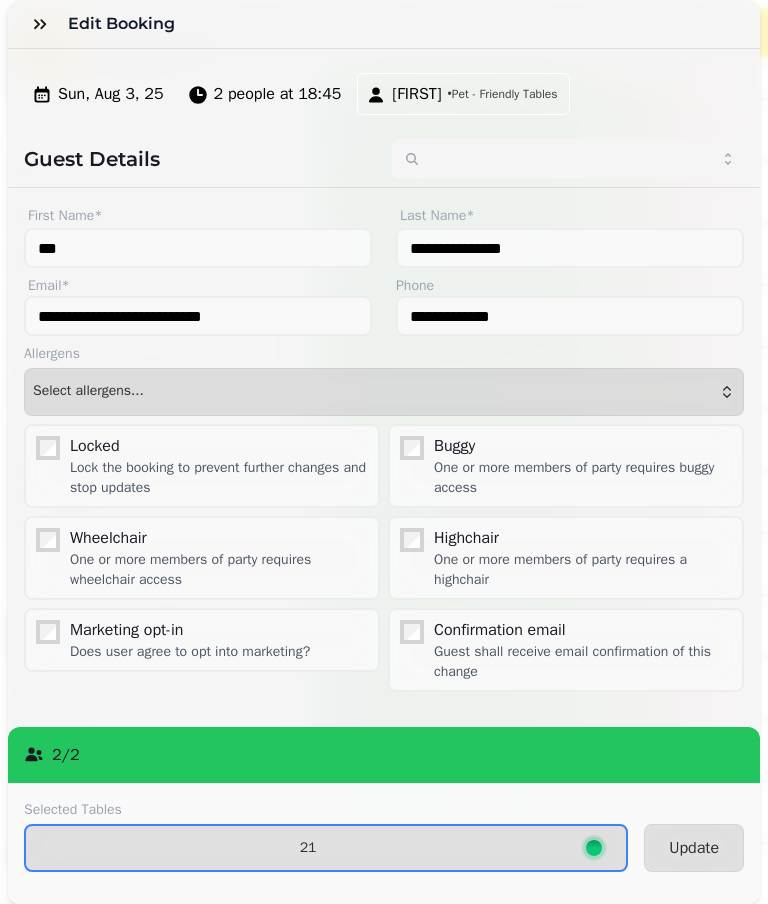 click on "Update" at bounding box center (694, 848) 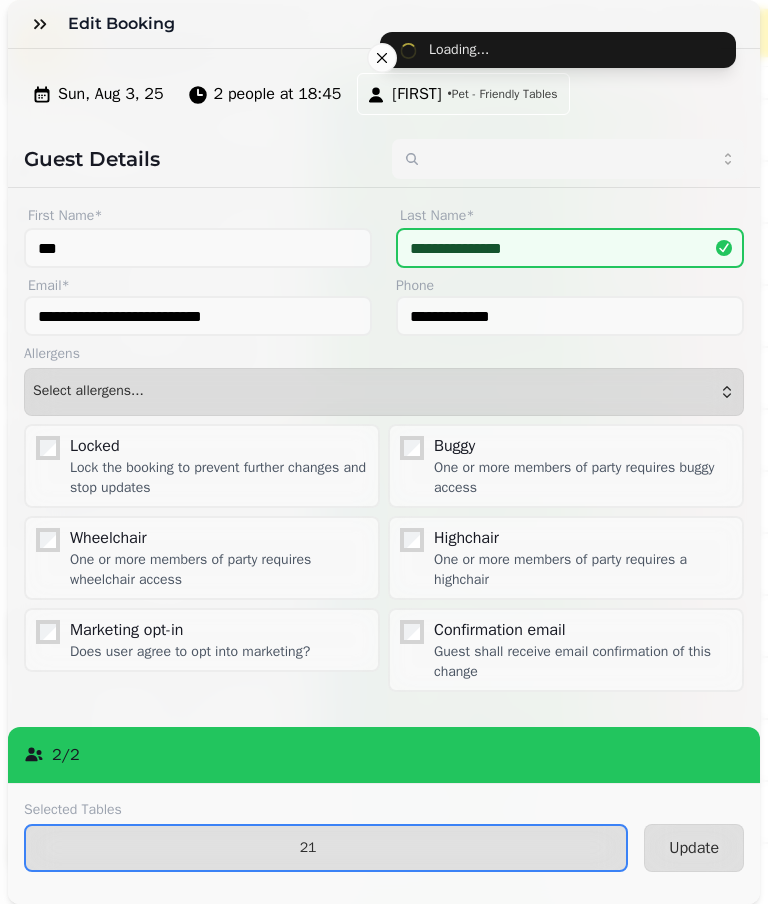 type on "********" 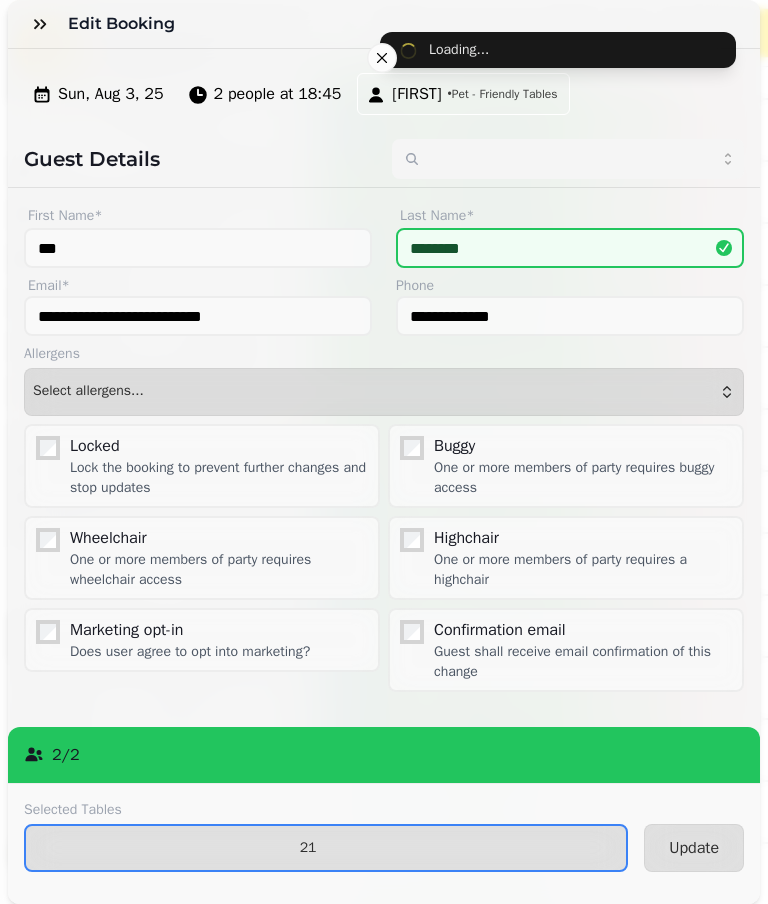 type on "*********" 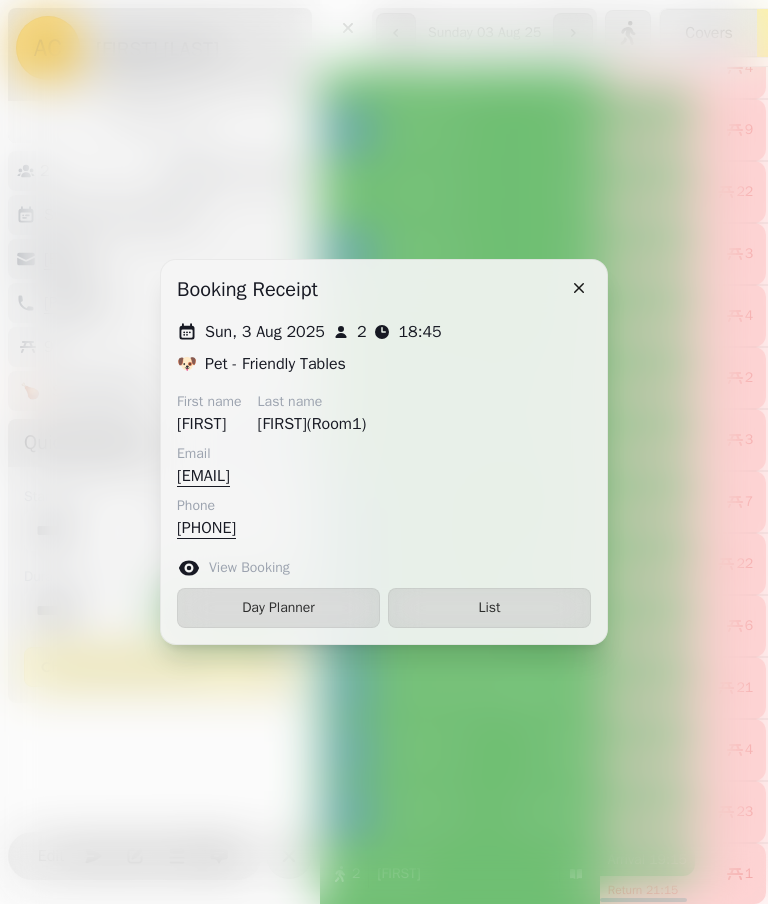 click on "List" at bounding box center (489, 608) 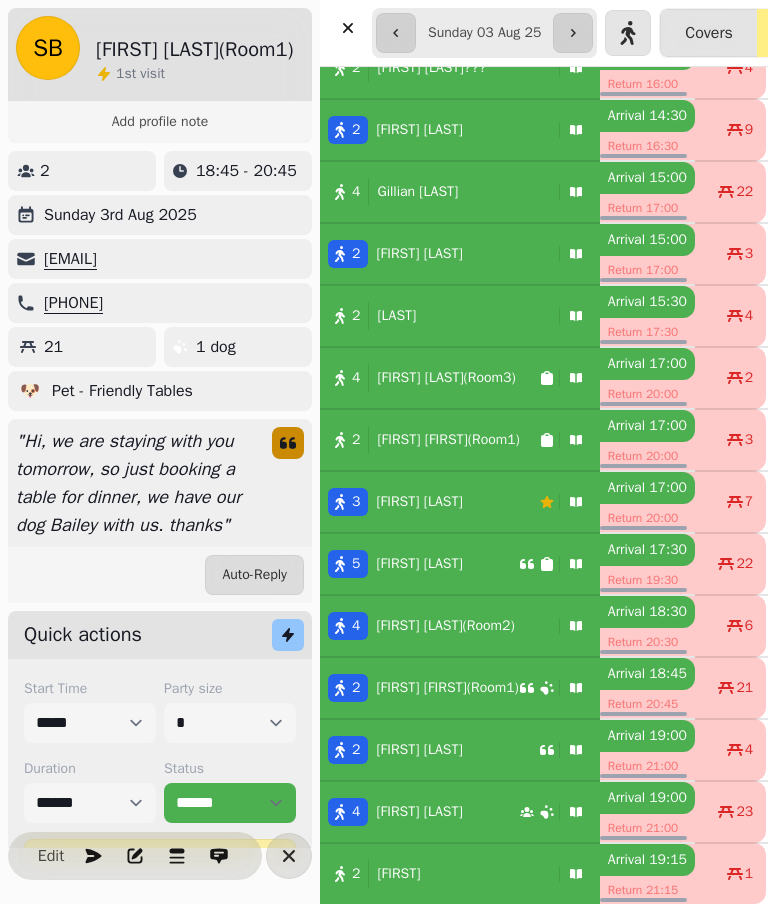 scroll, scrollTop: 1245, scrollLeft: 0, axis: vertical 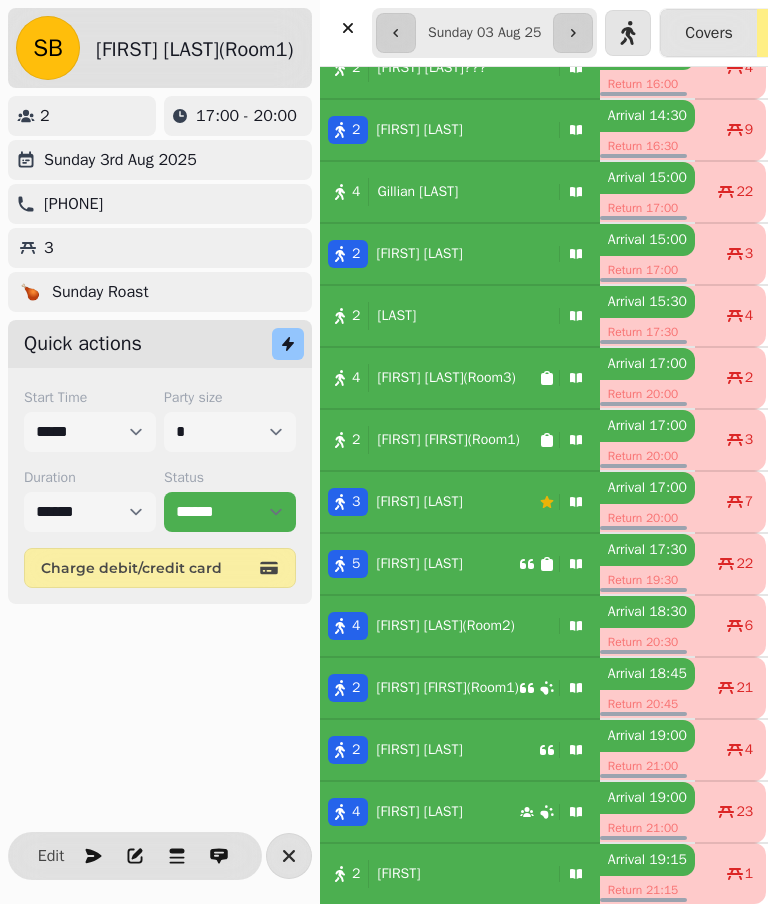 select on "*****" 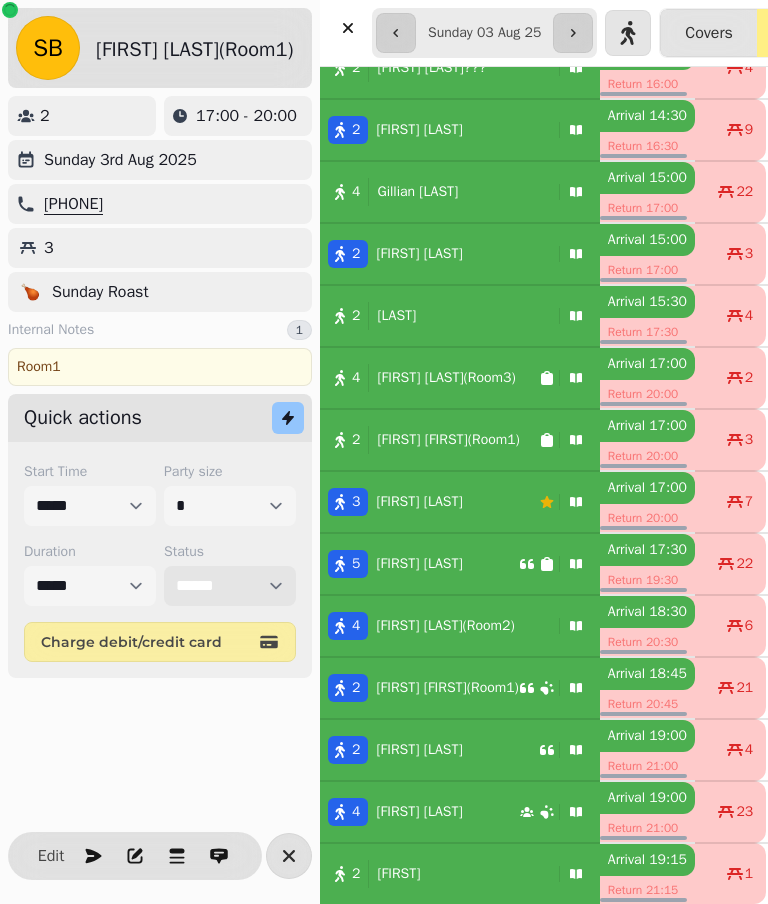 click on "**********" at bounding box center [230, 586] 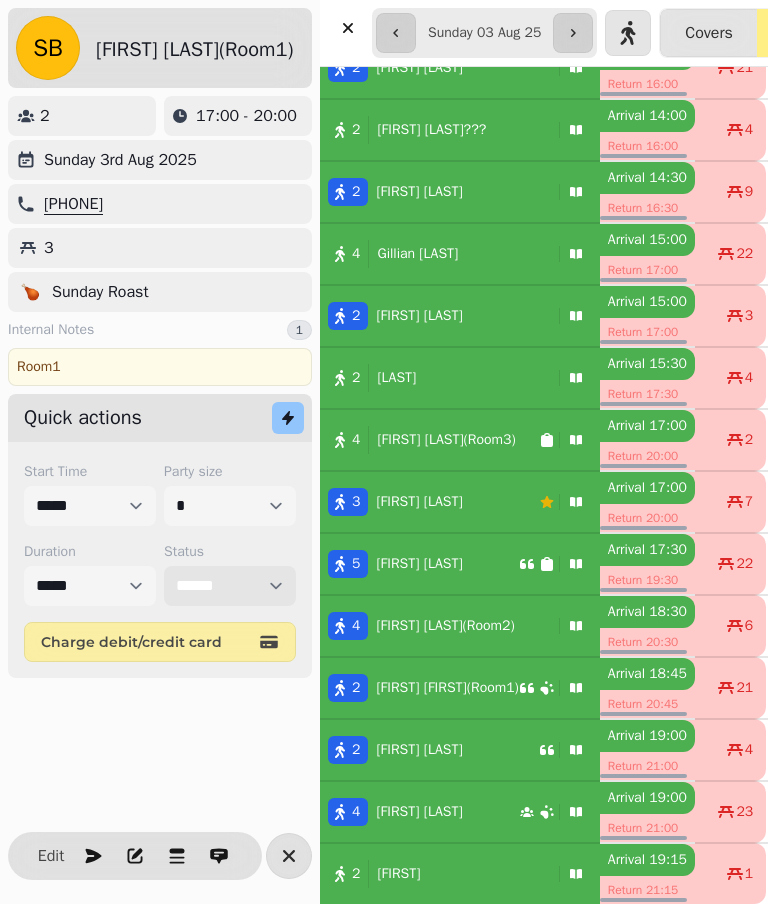 select on "*********" 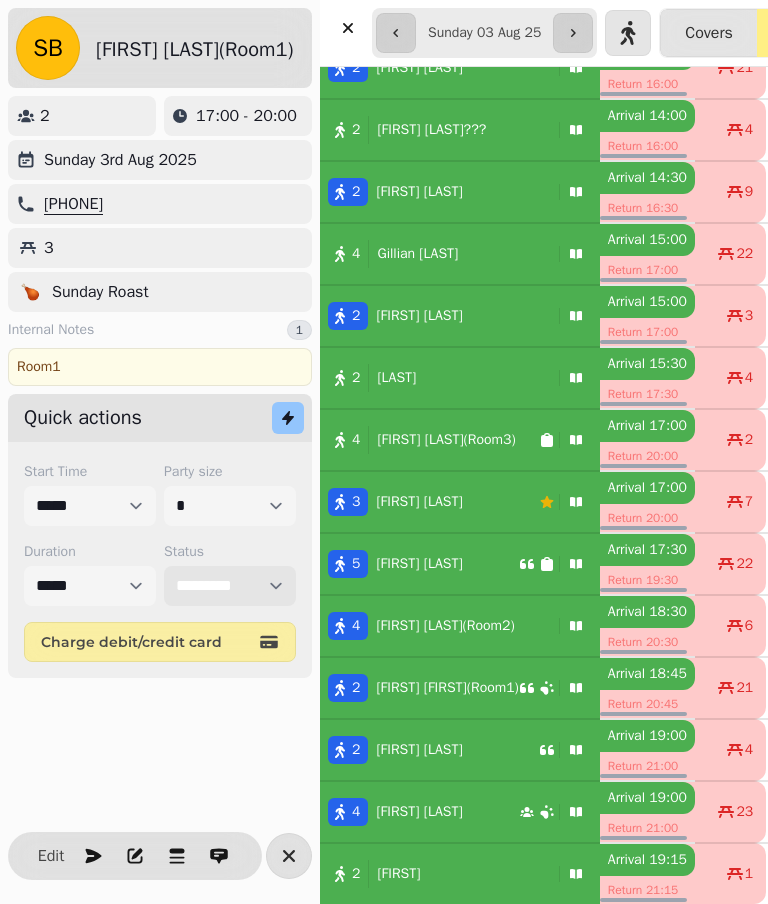 select on "****" 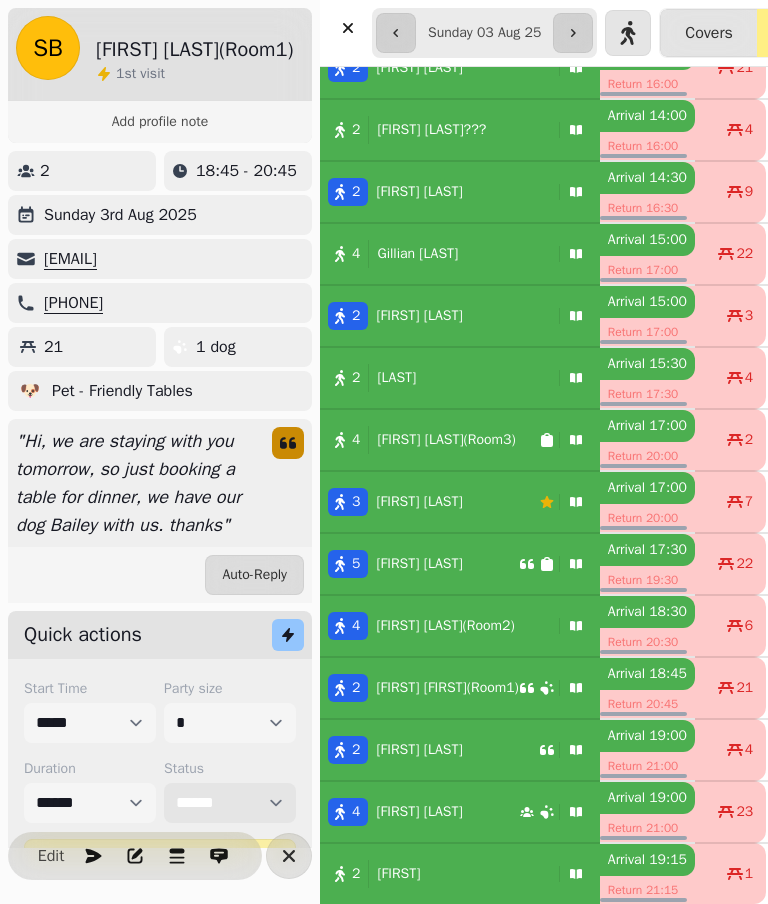 scroll, scrollTop: 1268, scrollLeft: 0, axis: vertical 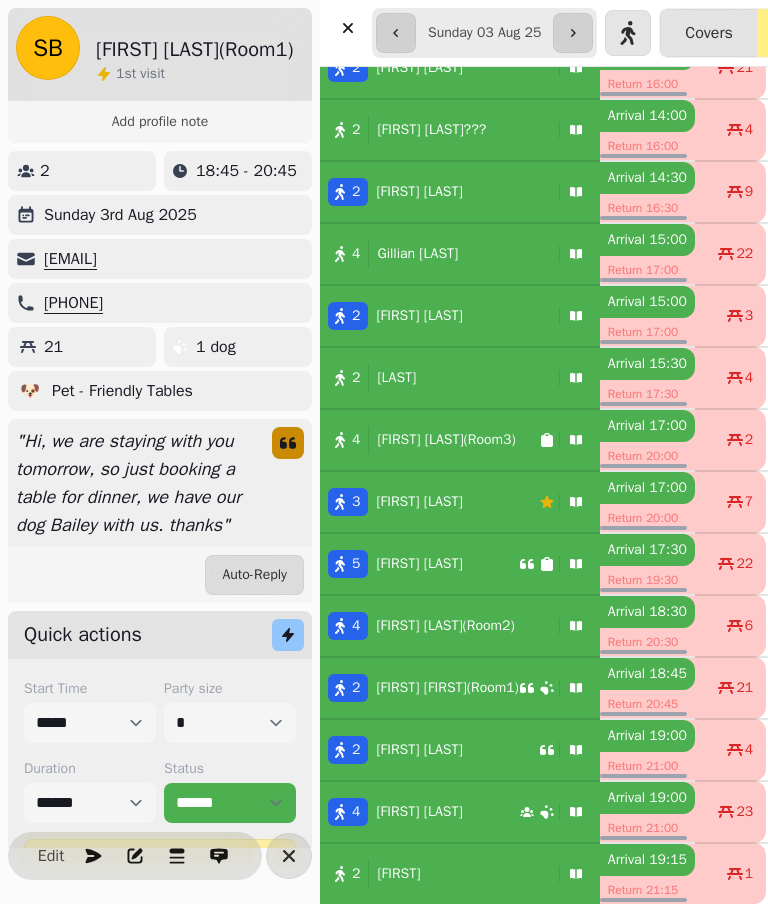 click 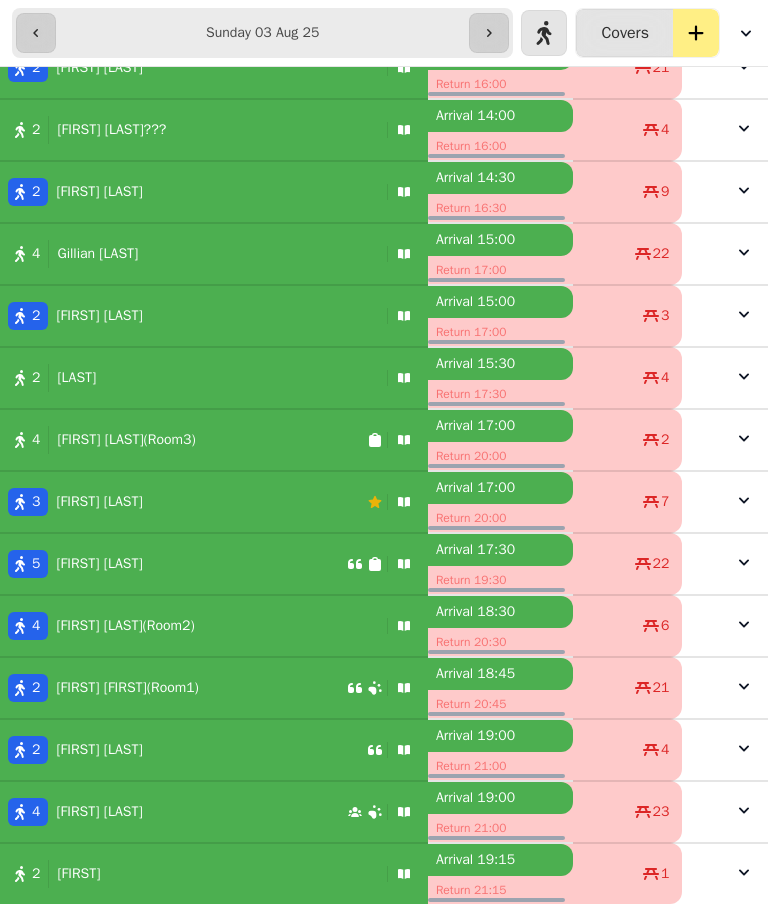 scroll, scrollTop: 512, scrollLeft: 0, axis: vertical 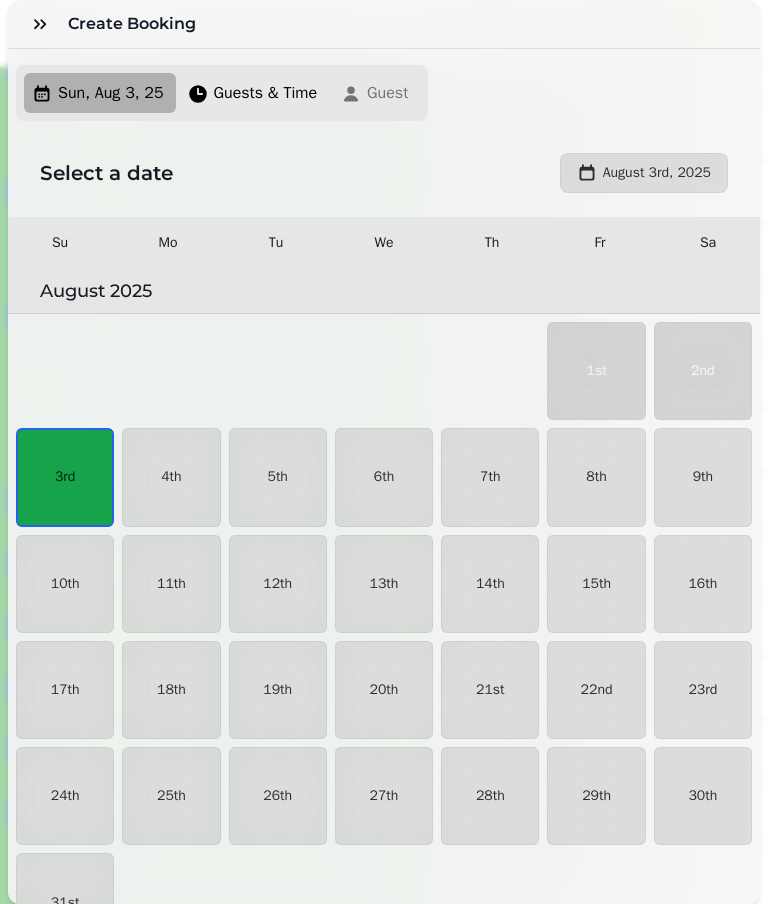 click on "3rd" at bounding box center [65, 477] 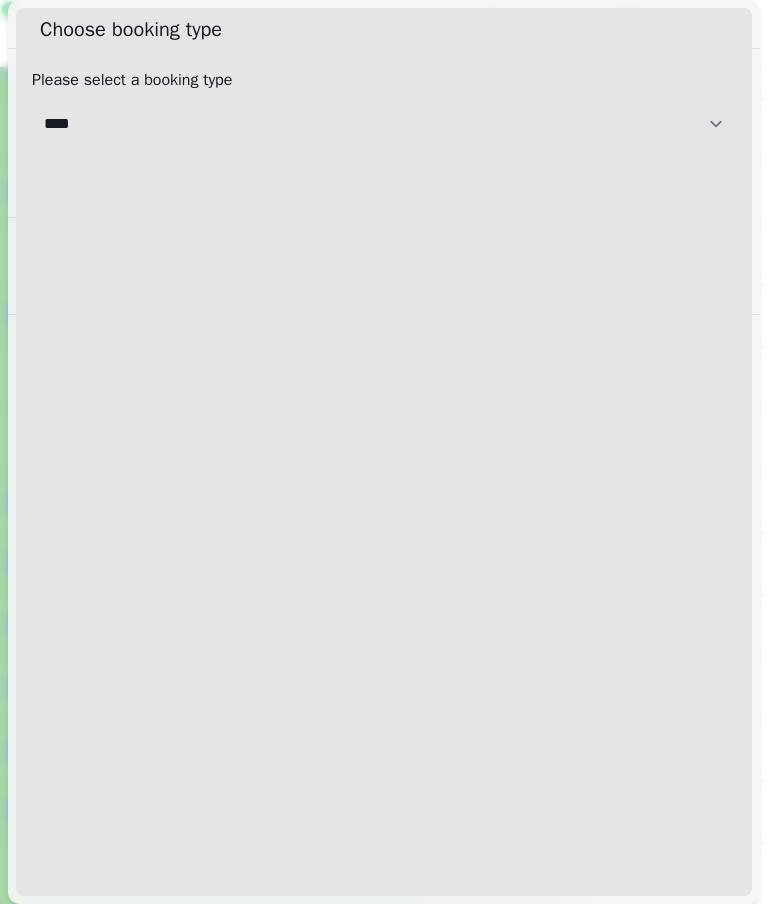 click on "**********" at bounding box center (384, 124) 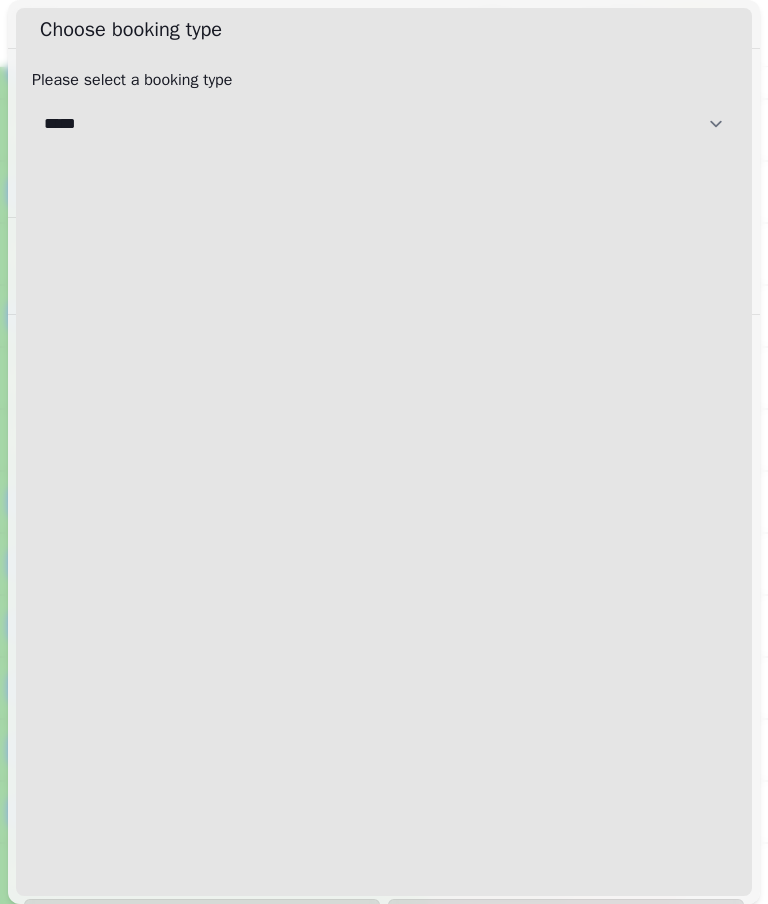 select on "**********" 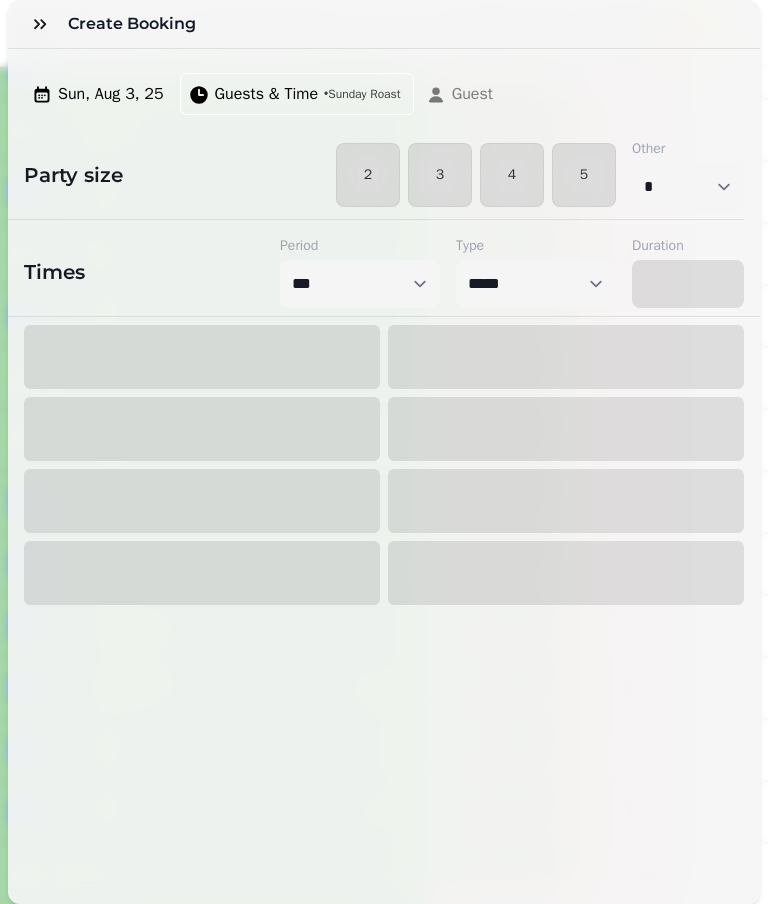 select on "****" 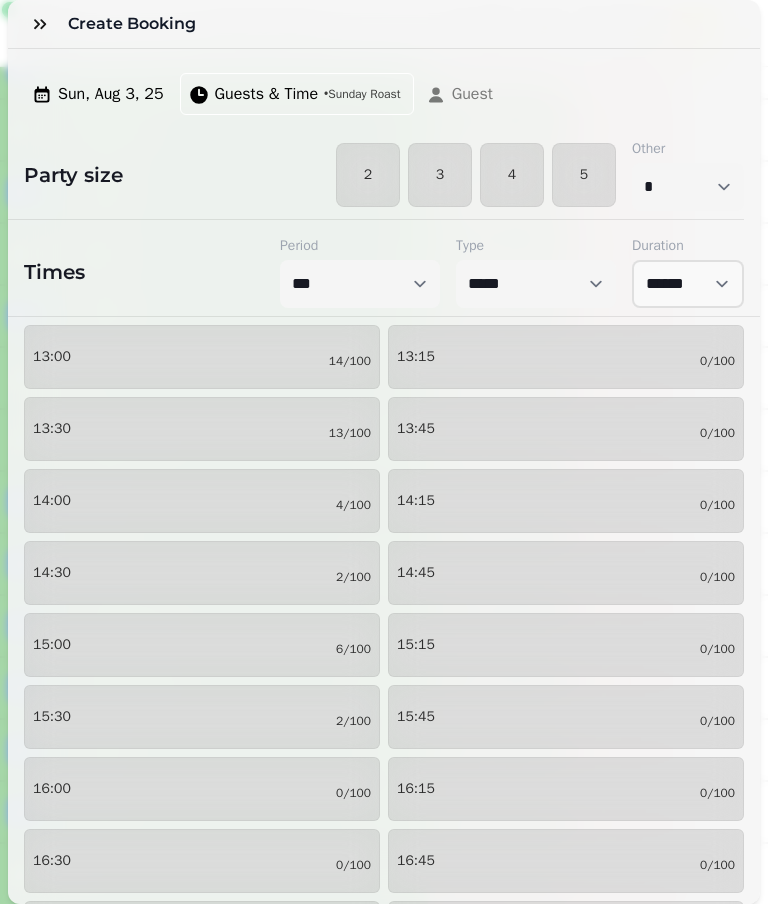 click on "2" at bounding box center [368, 175] 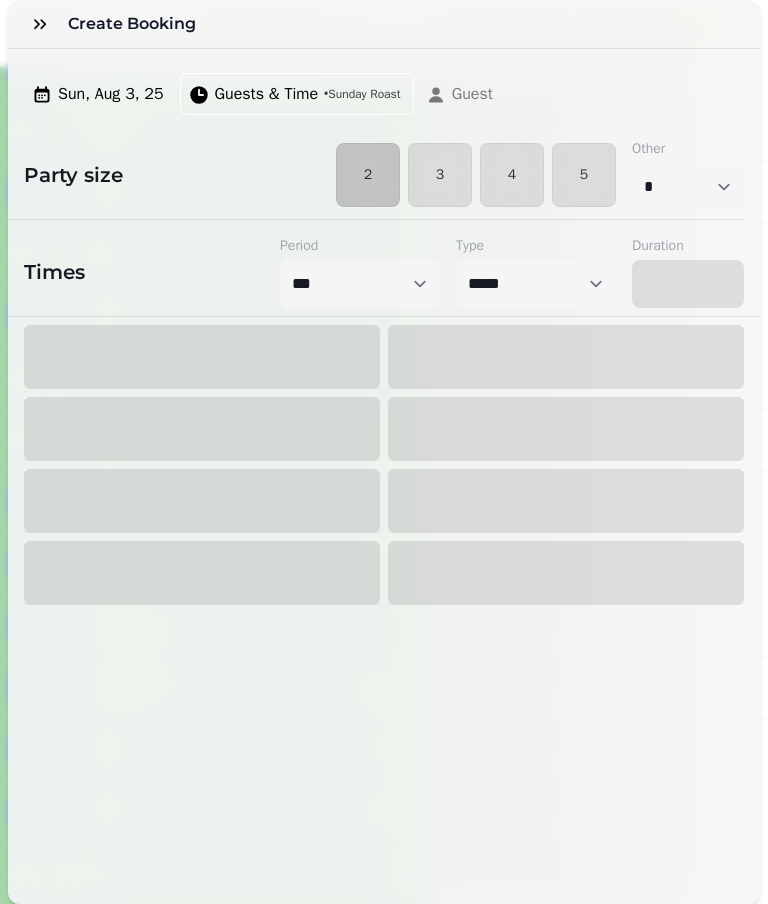 select on "****" 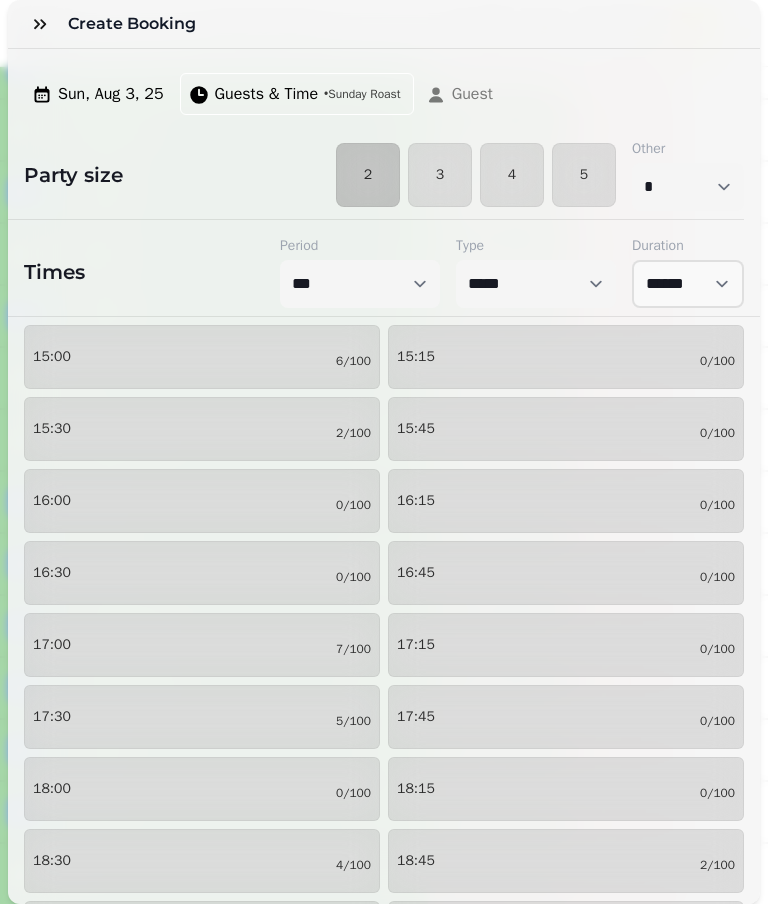scroll, scrollTop: 288, scrollLeft: 0, axis: vertical 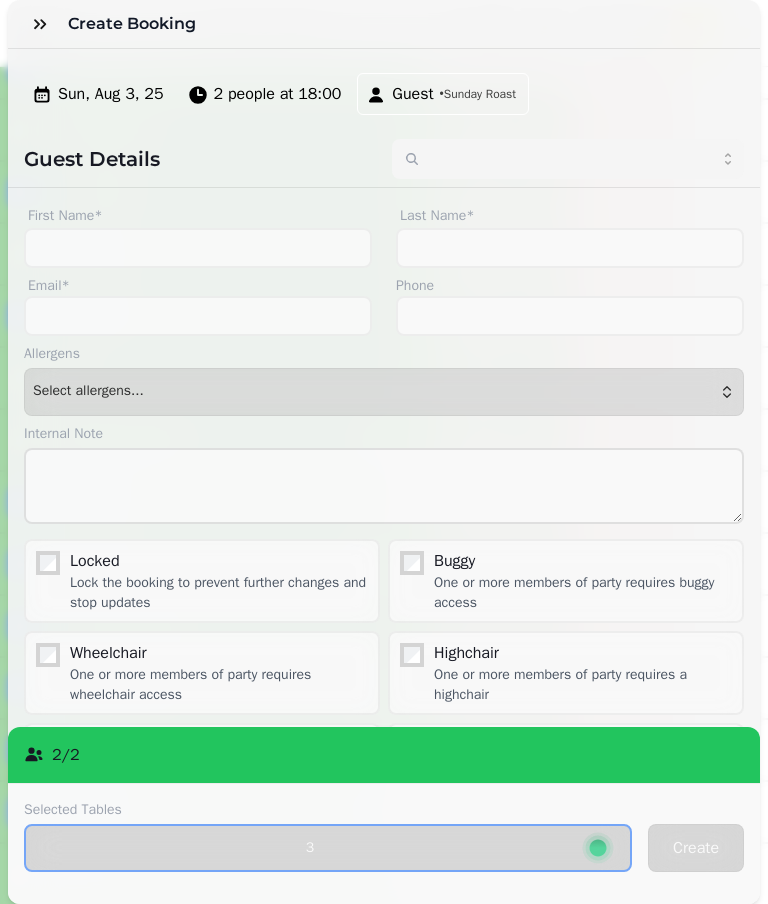 click on "3" at bounding box center (310, 848) 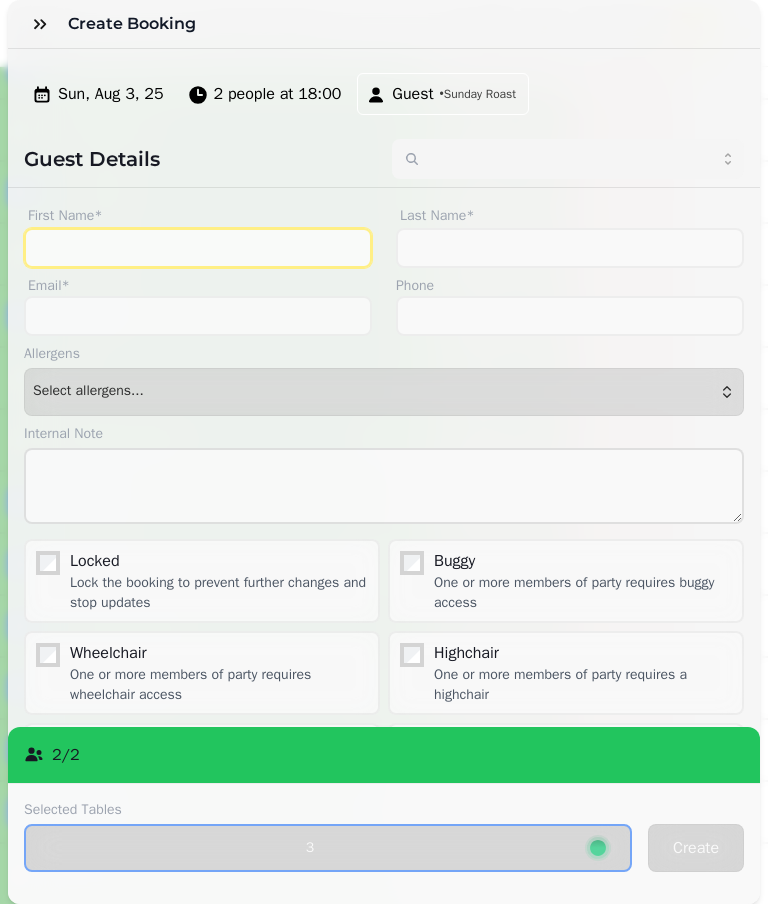 click on "First Name*" at bounding box center (198, 248) 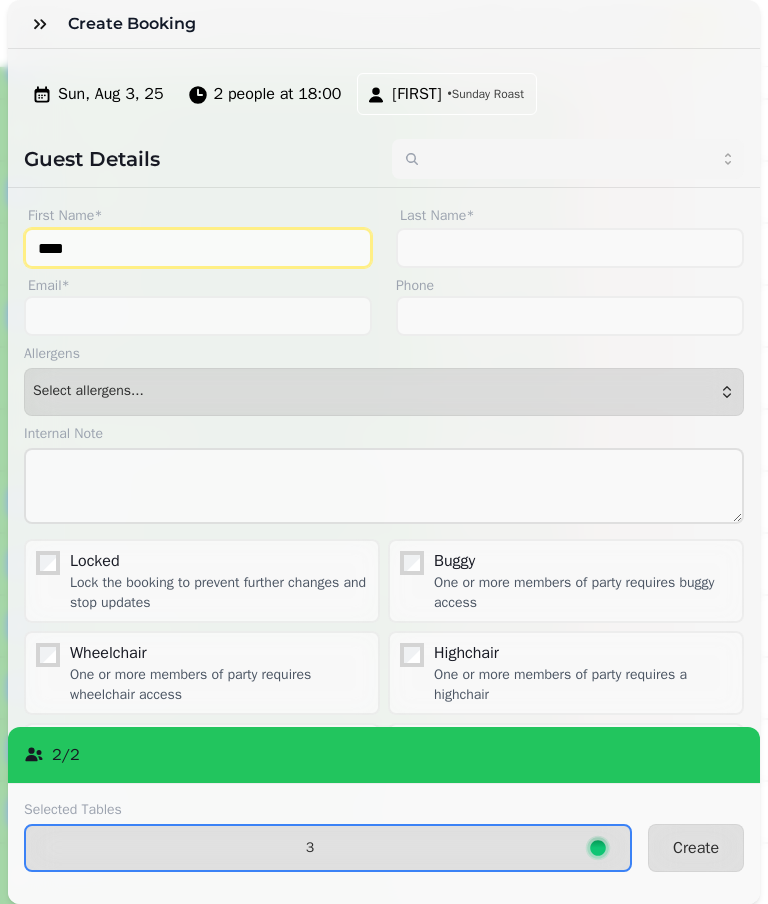 type on "****" 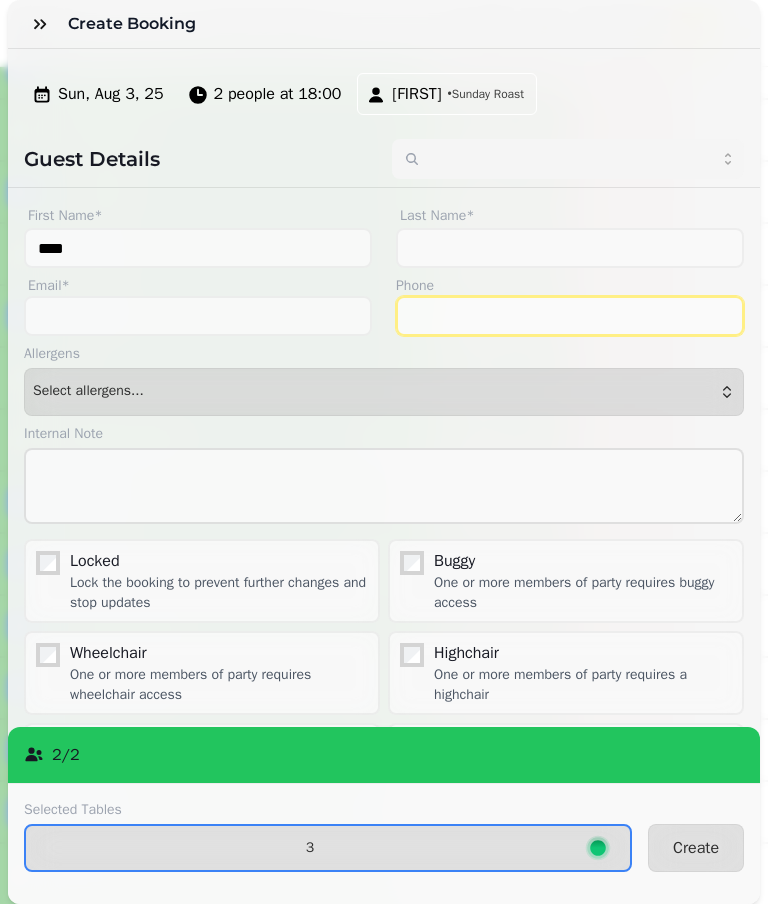 click on "Phone" at bounding box center [570, 316] 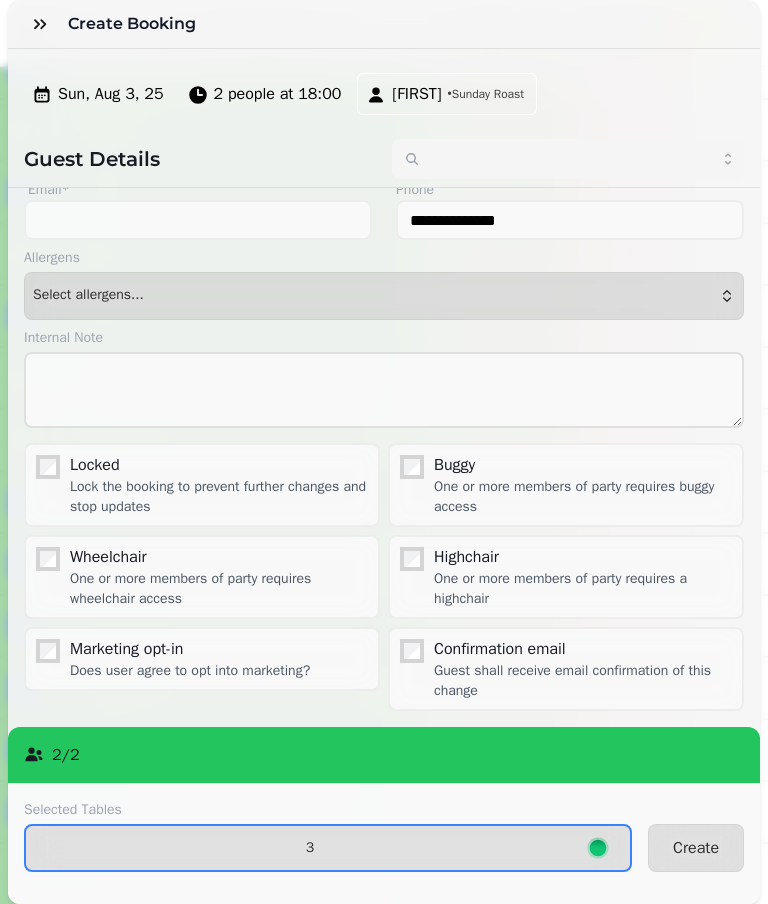 scroll, scrollTop: 95, scrollLeft: 0, axis: vertical 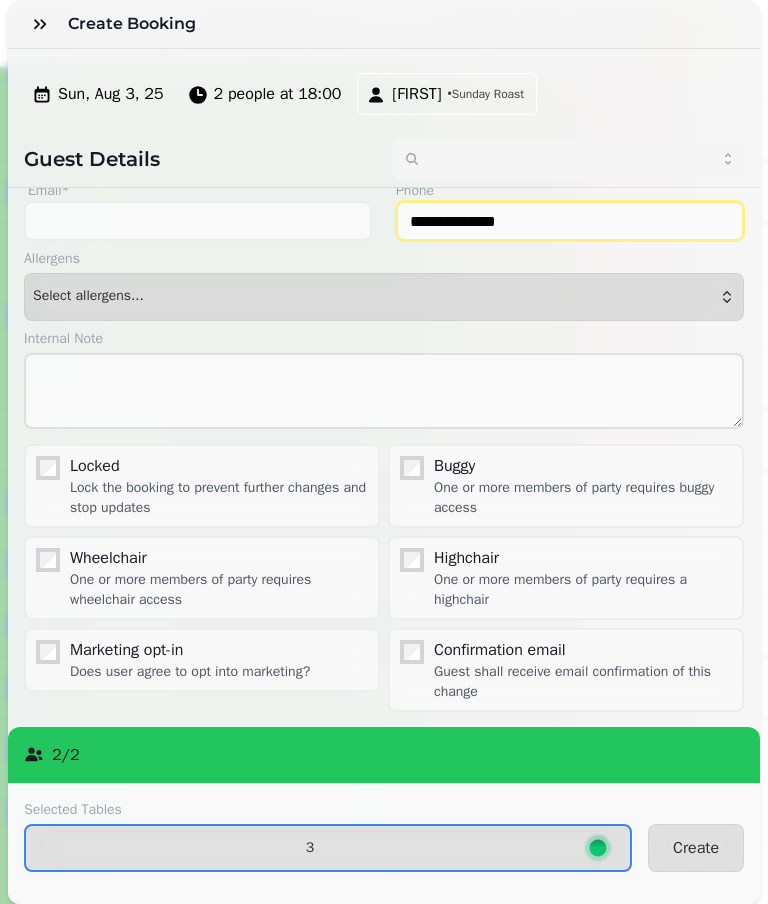 type on "**********" 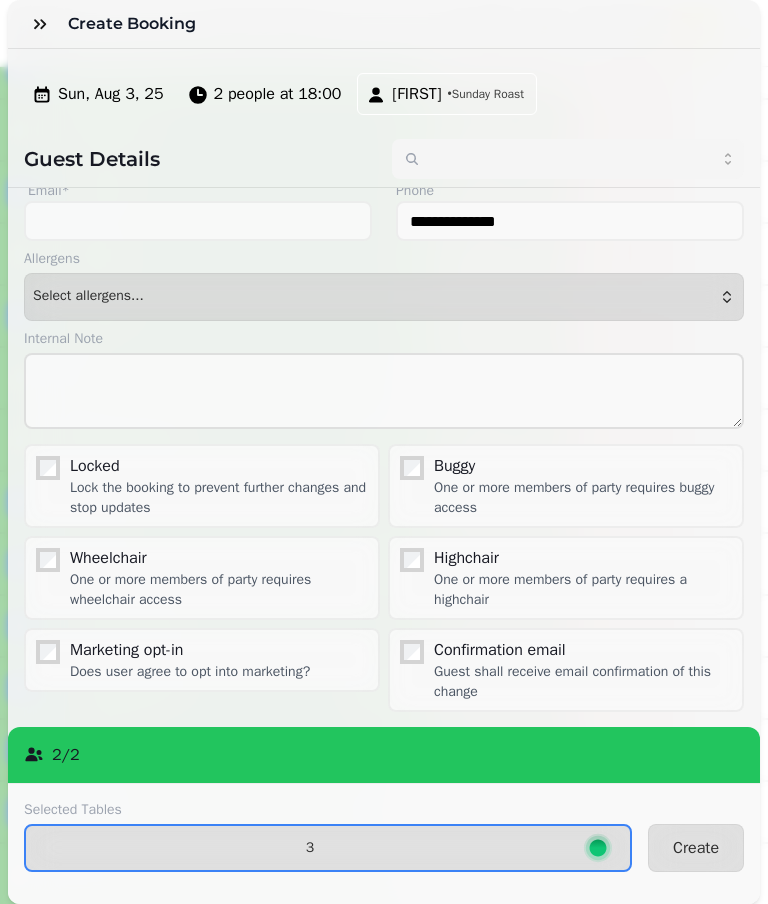 click on "3" at bounding box center (310, 848) 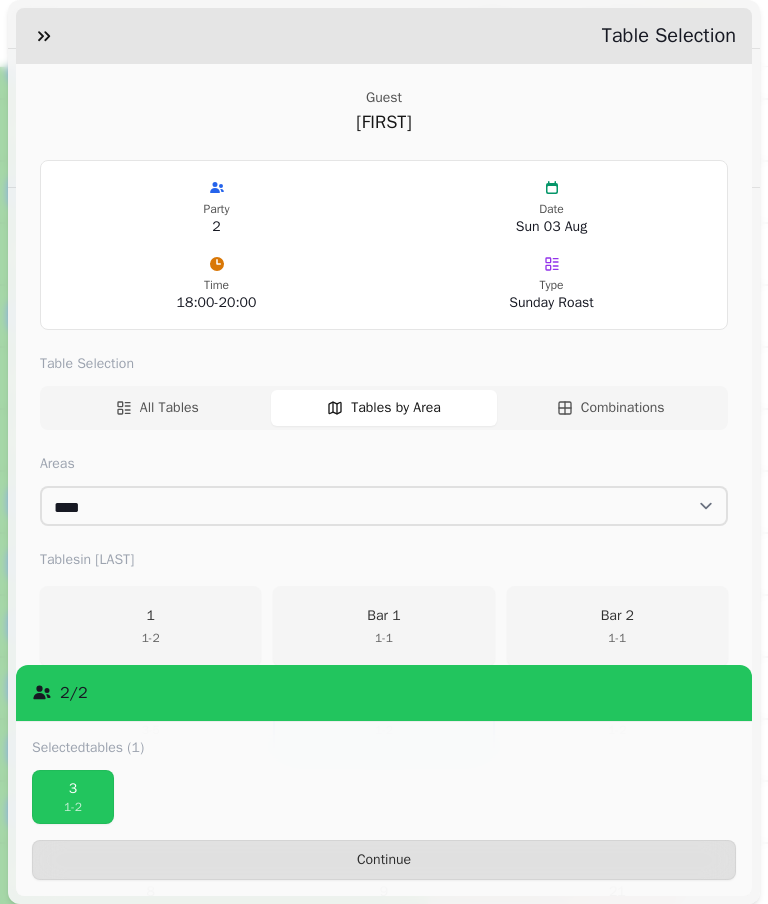 scroll, scrollTop: 0, scrollLeft: 0, axis: both 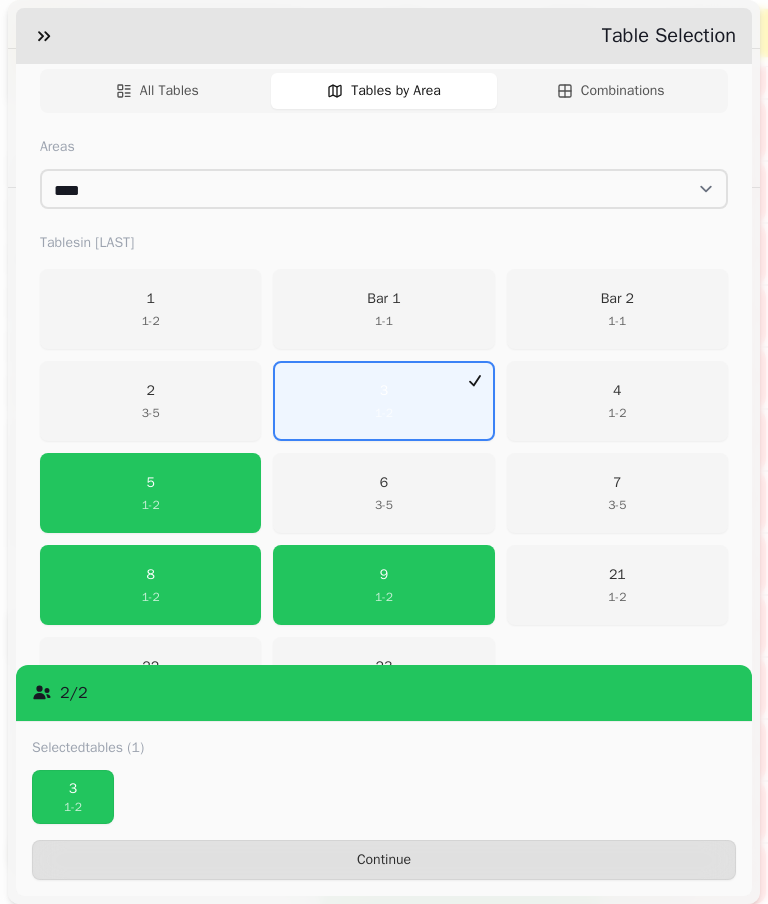 click on "Continue" at bounding box center (384, 860) 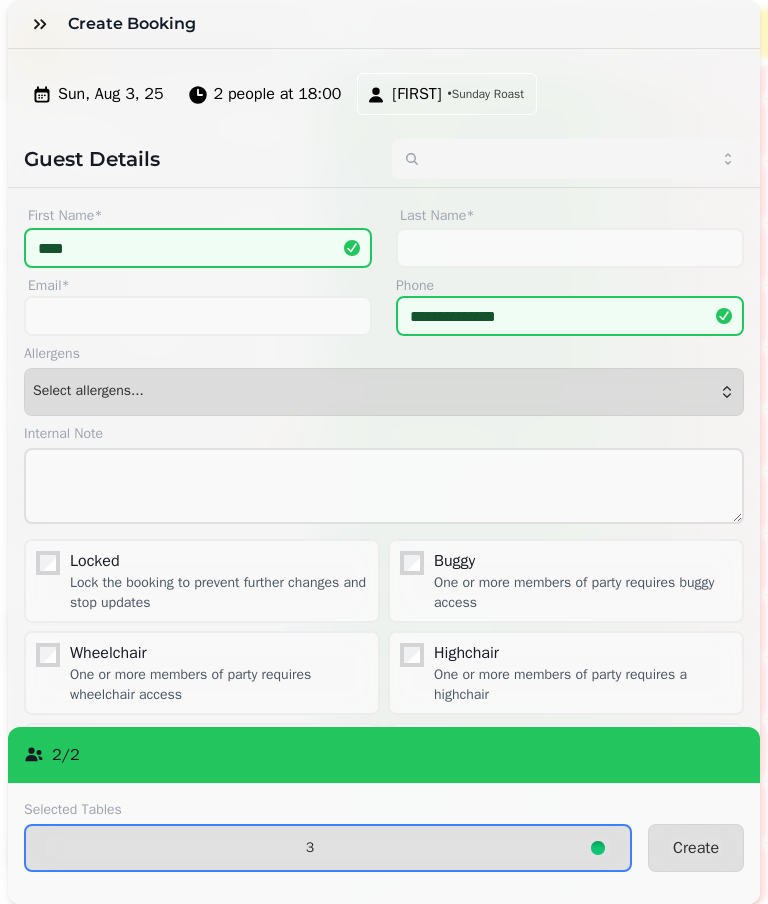 click on "Create" at bounding box center [696, 848] 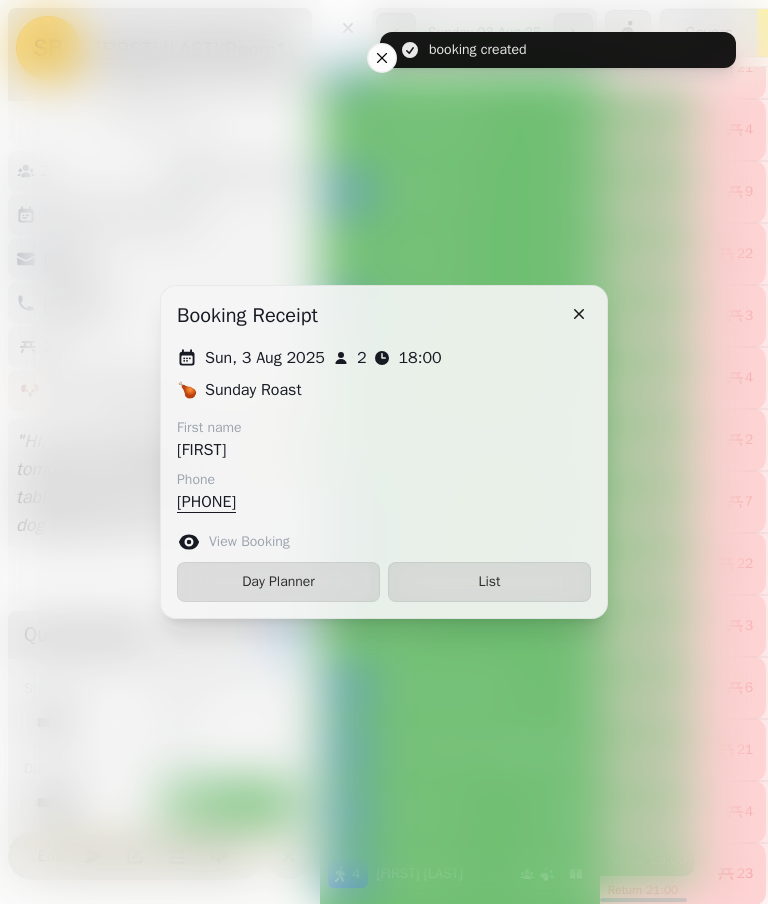 click on "List" at bounding box center [489, 582] 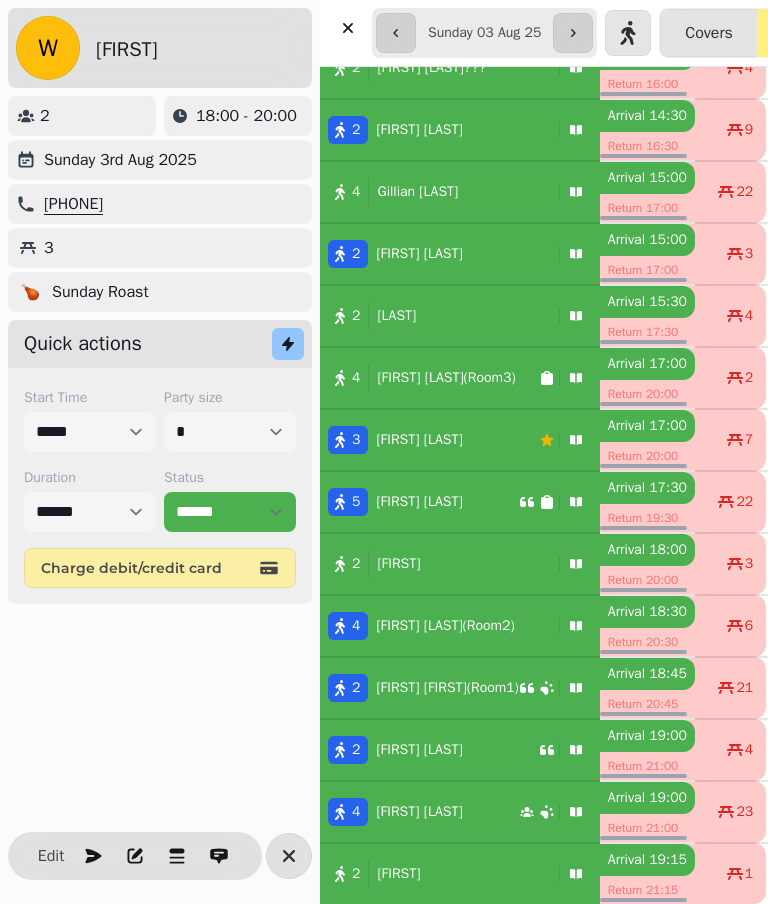 scroll, scrollTop: 1366, scrollLeft: 0, axis: vertical 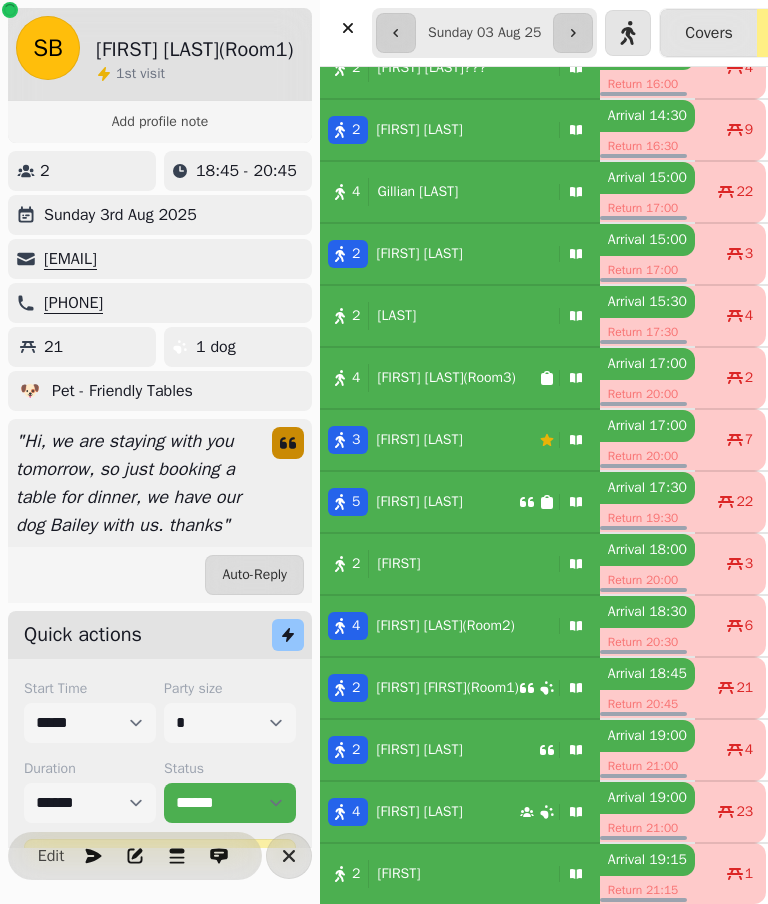 click on "4 [FIRST] [LAST](Room2)" at bounding box center (435, 626) 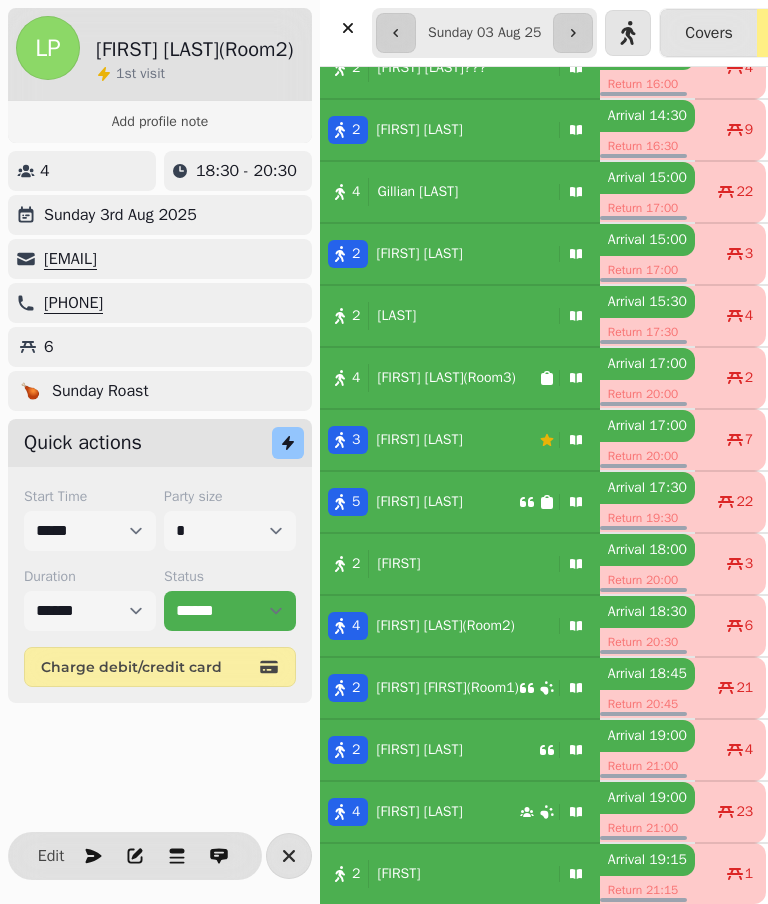 click on "2 [FIRST] [LAST]" at bounding box center (429, 750) 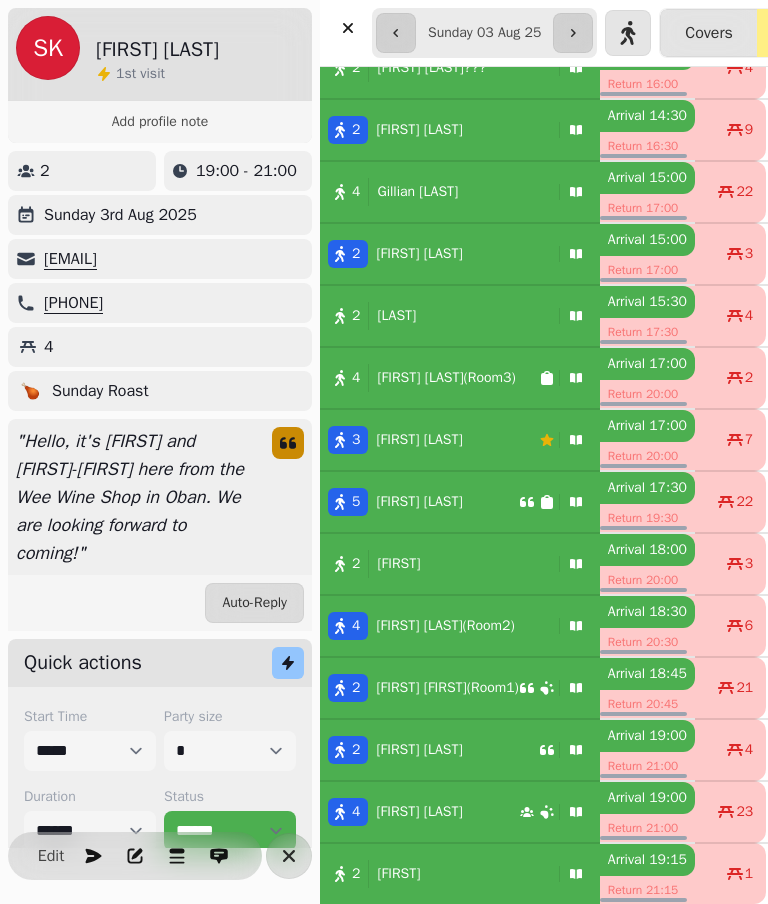 click 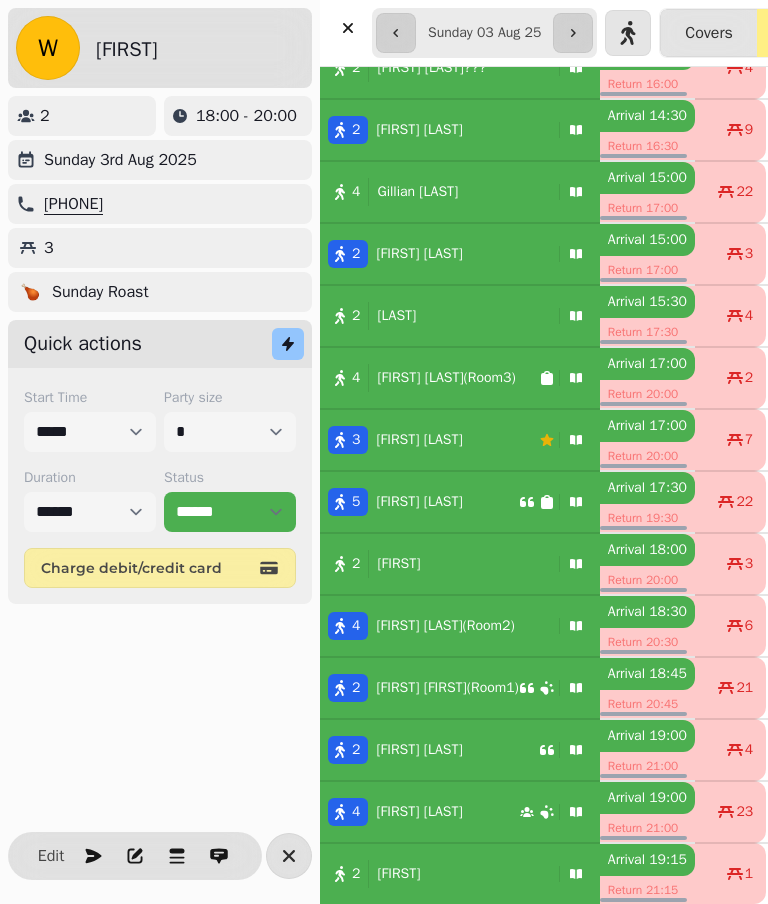 scroll, scrollTop: 363, scrollLeft: -1, axis: both 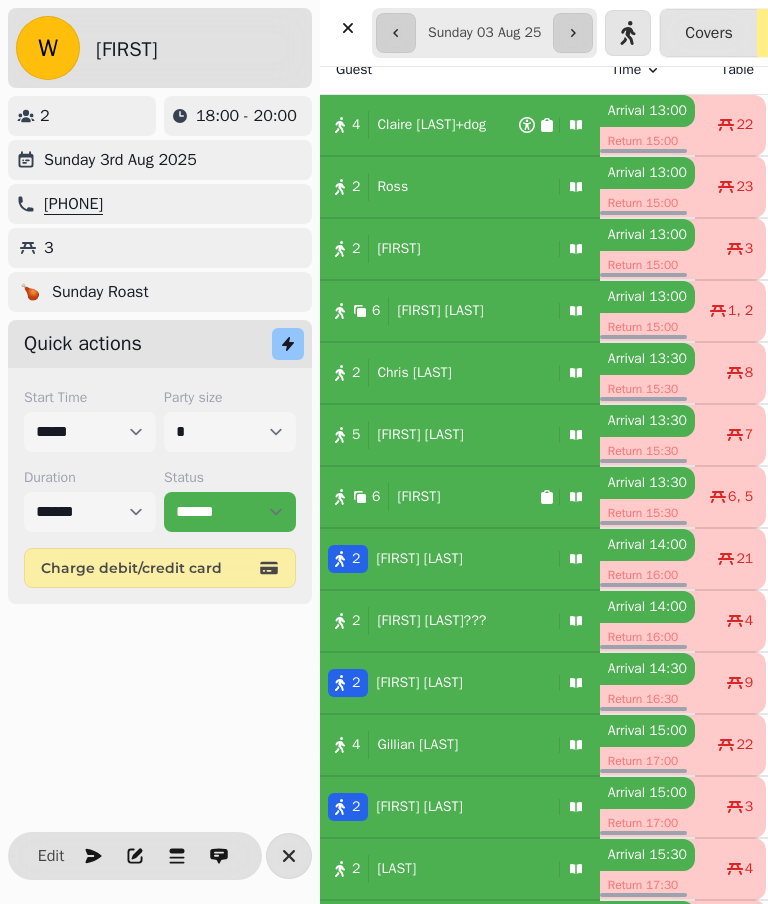 click 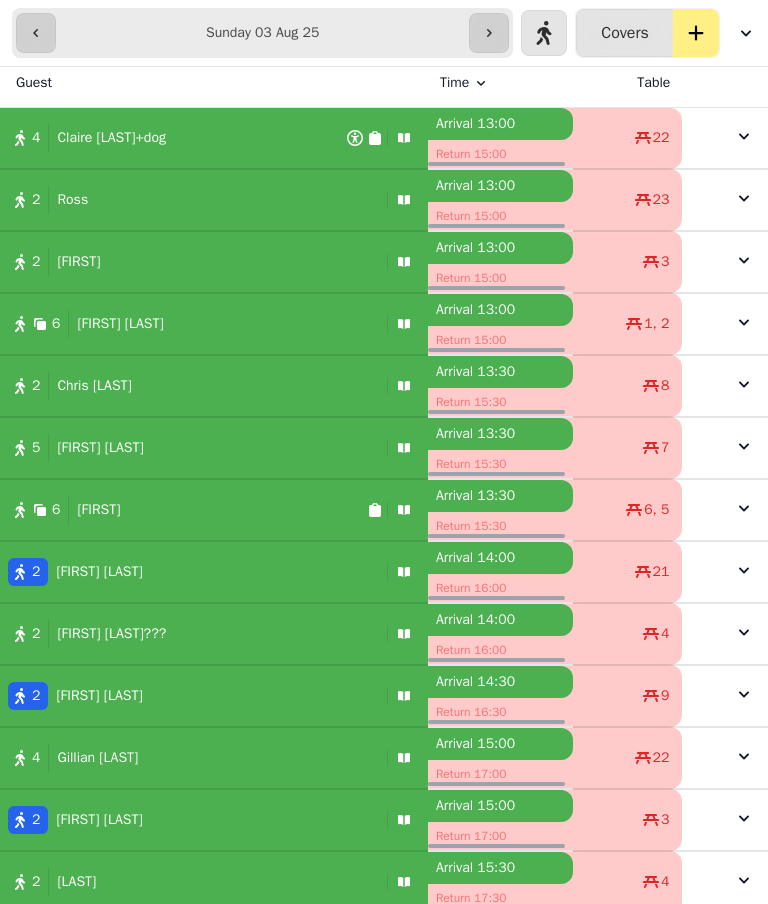 scroll, scrollTop: 0, scrollLeft: 0, axis: both 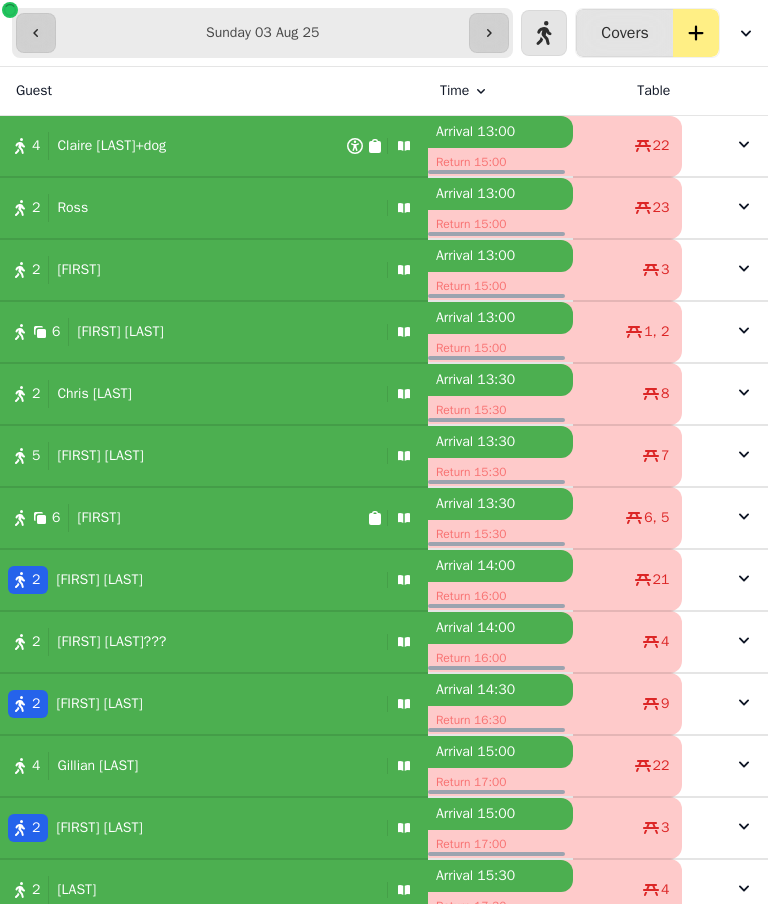 click 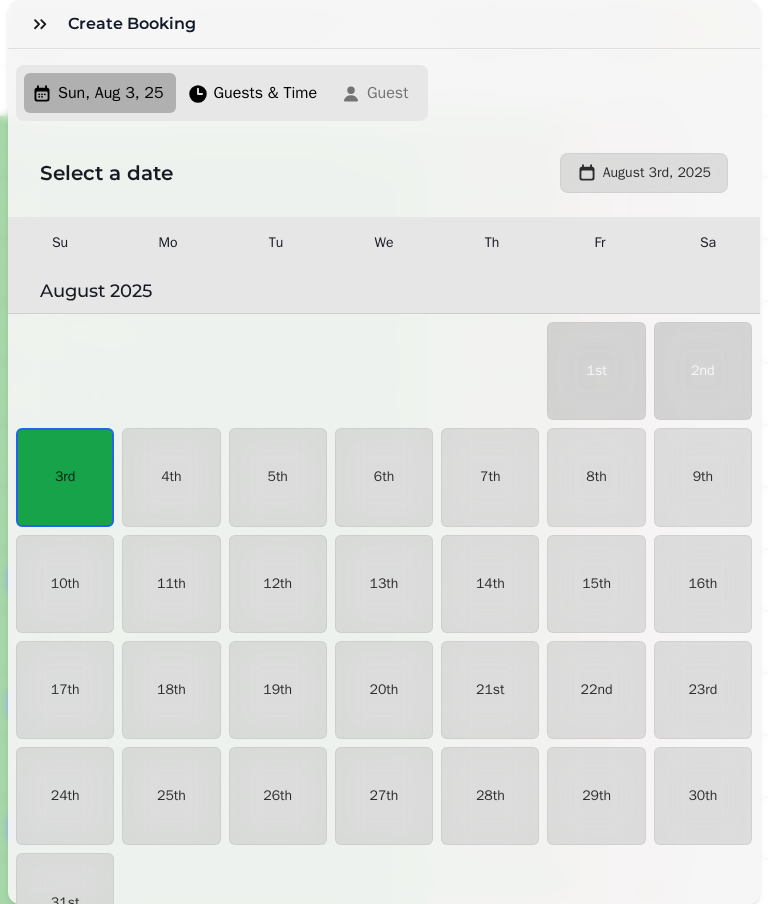 click on "3rd" at bounding box center [65, 477] 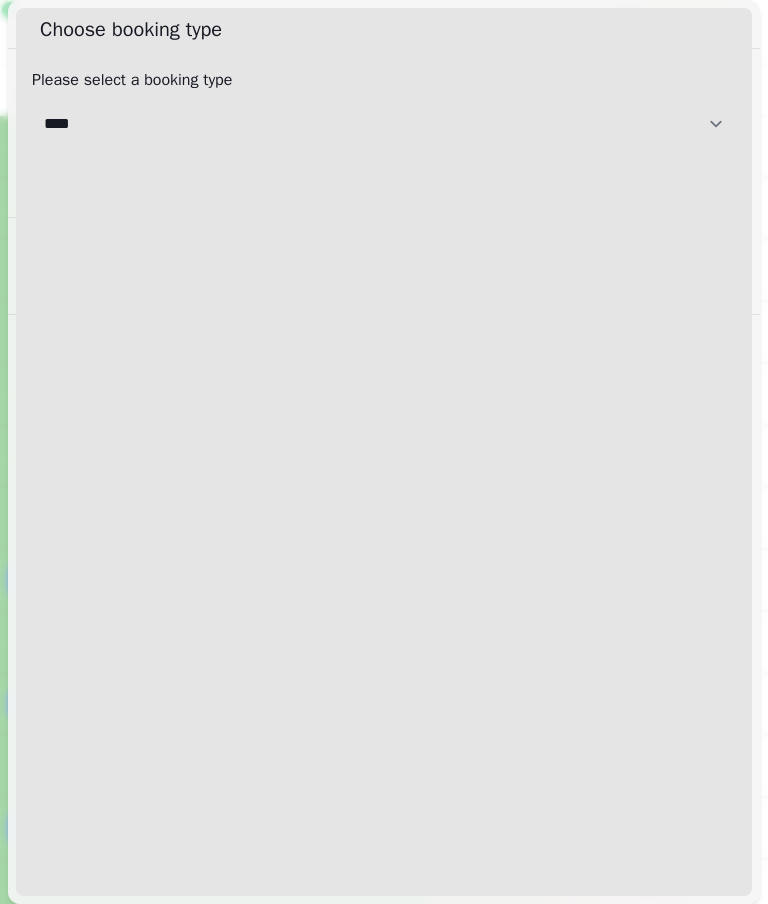 click on "**********" at bounding box center [384, 124] 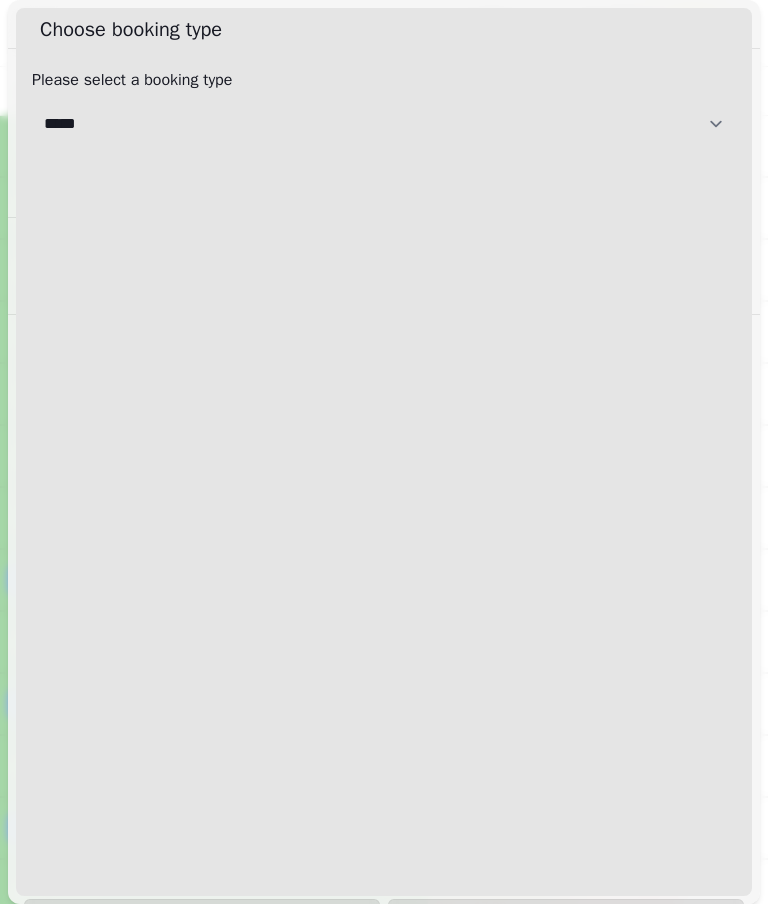 select on "**********" 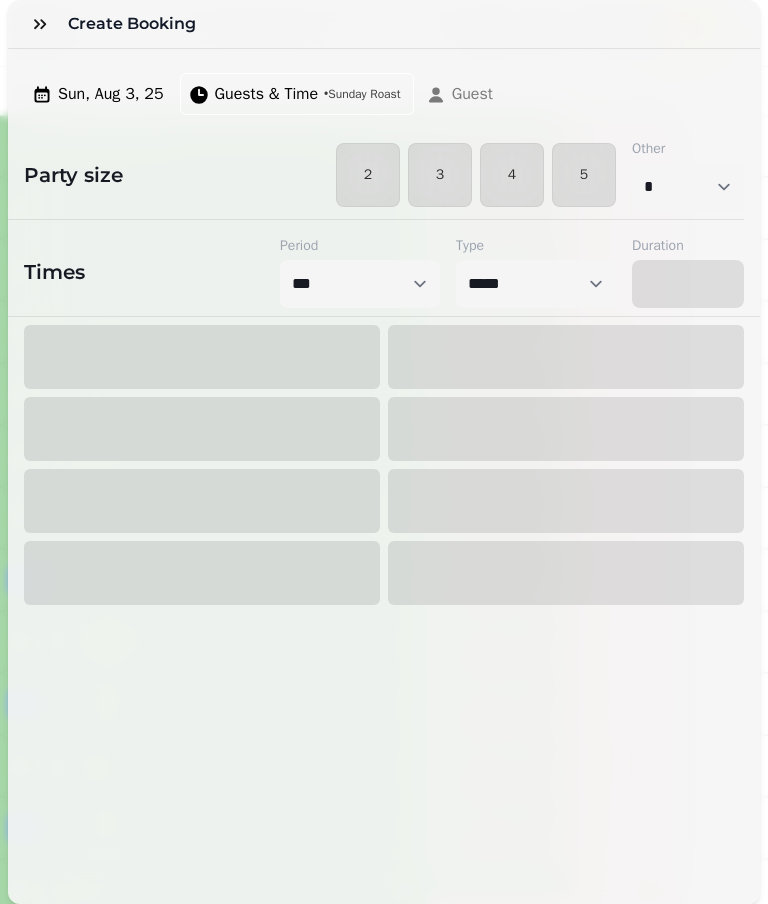 select on "****" 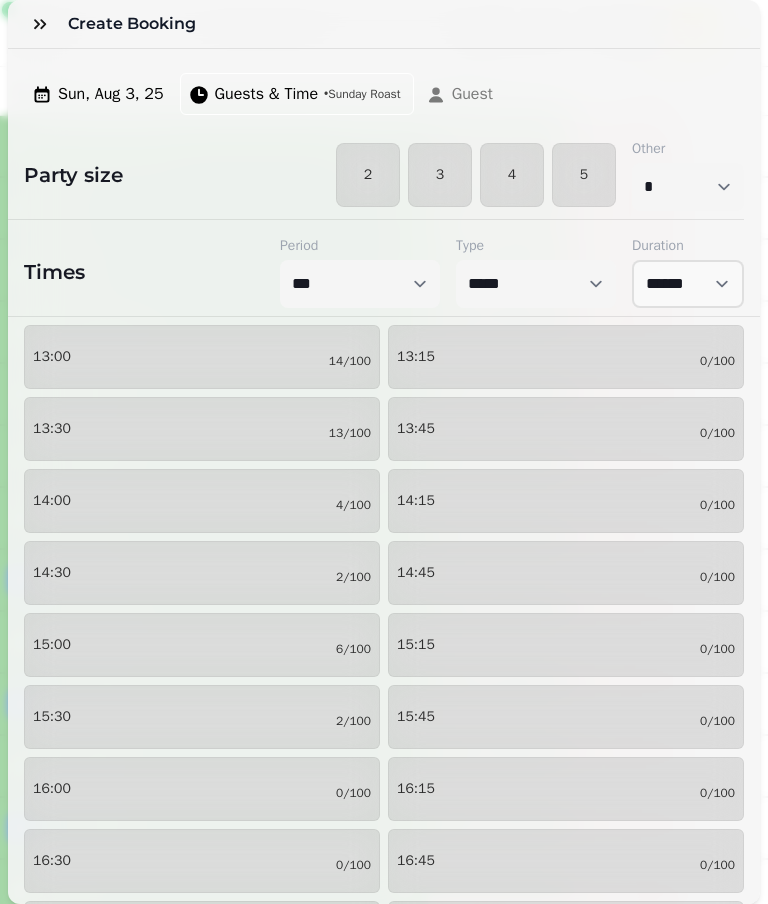 click on "5" at bounding box center [584, 175] 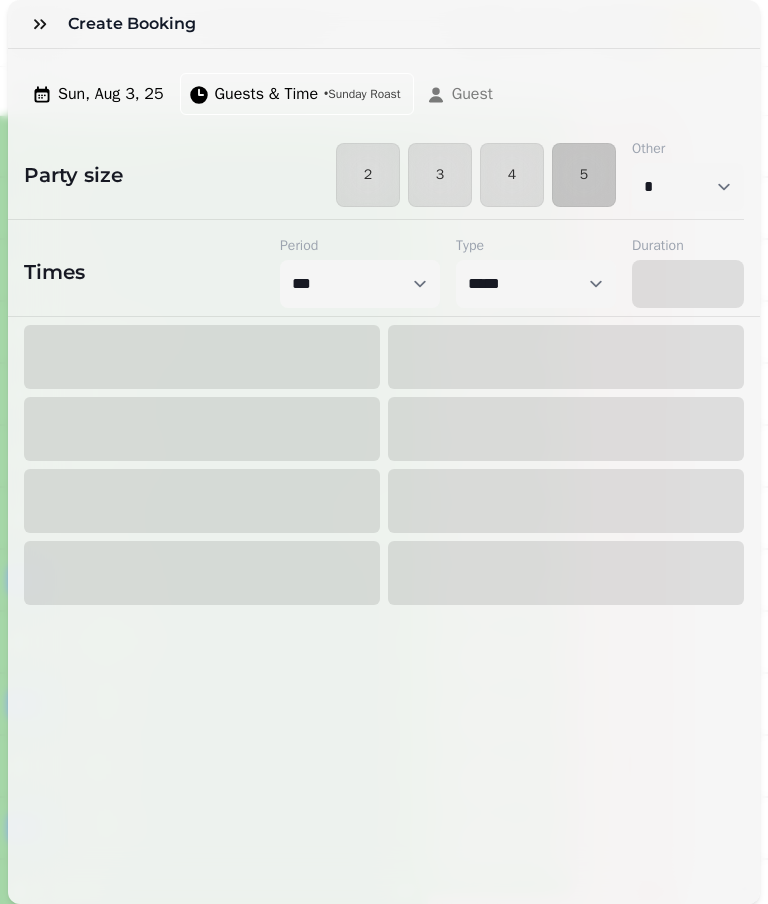 select on "****" 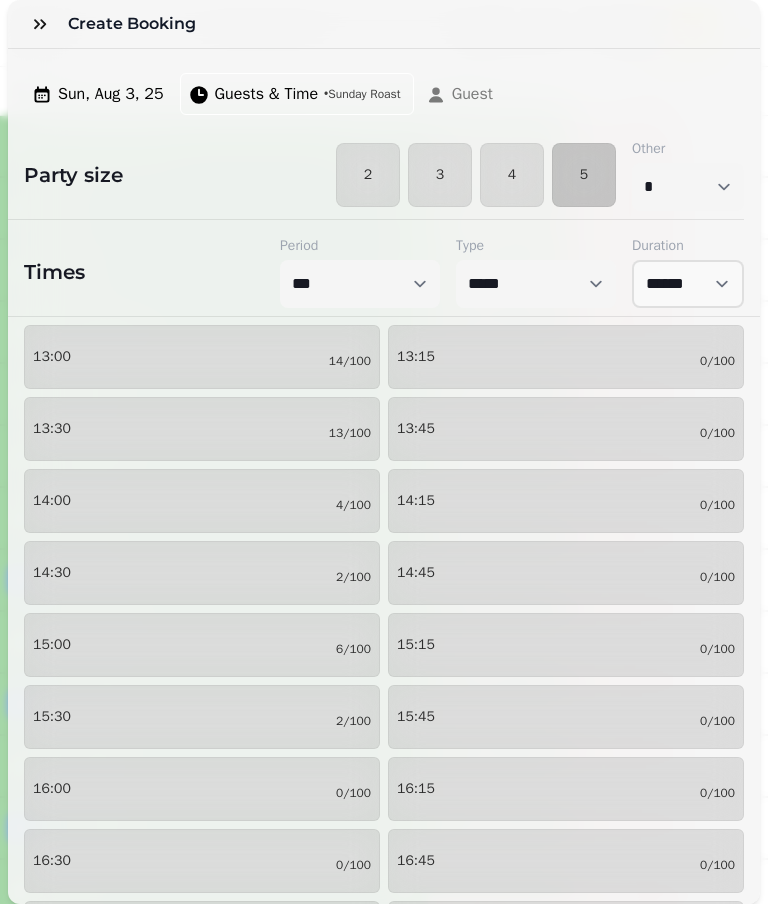 click on "16:30 0/100" at bounding box center [202, 861] 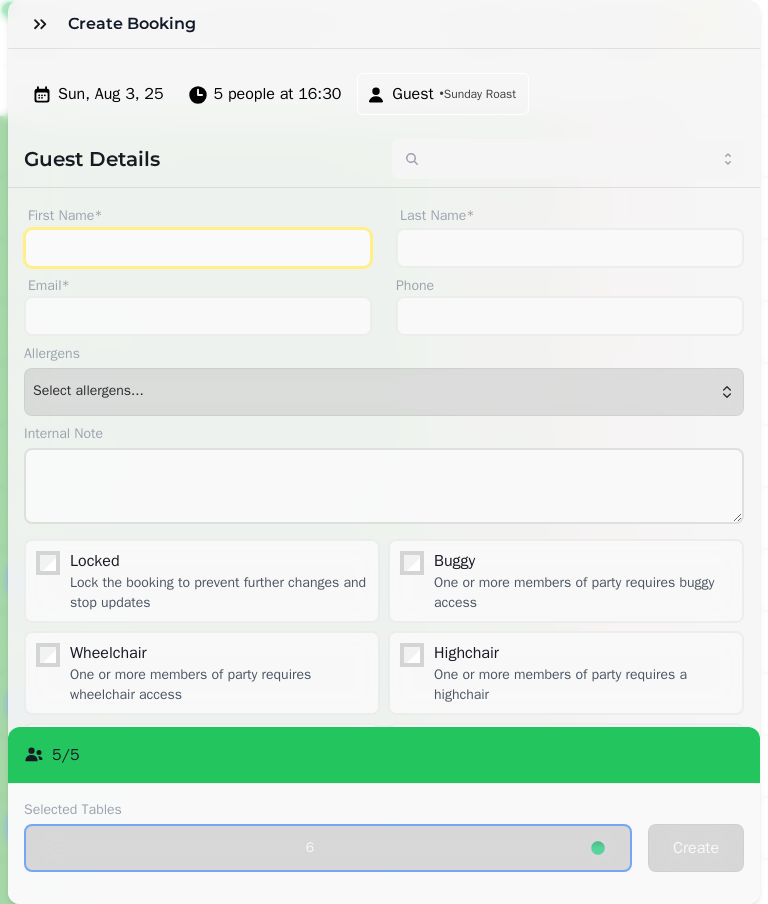 click on "First Name*" at bounding box center (198, 248) 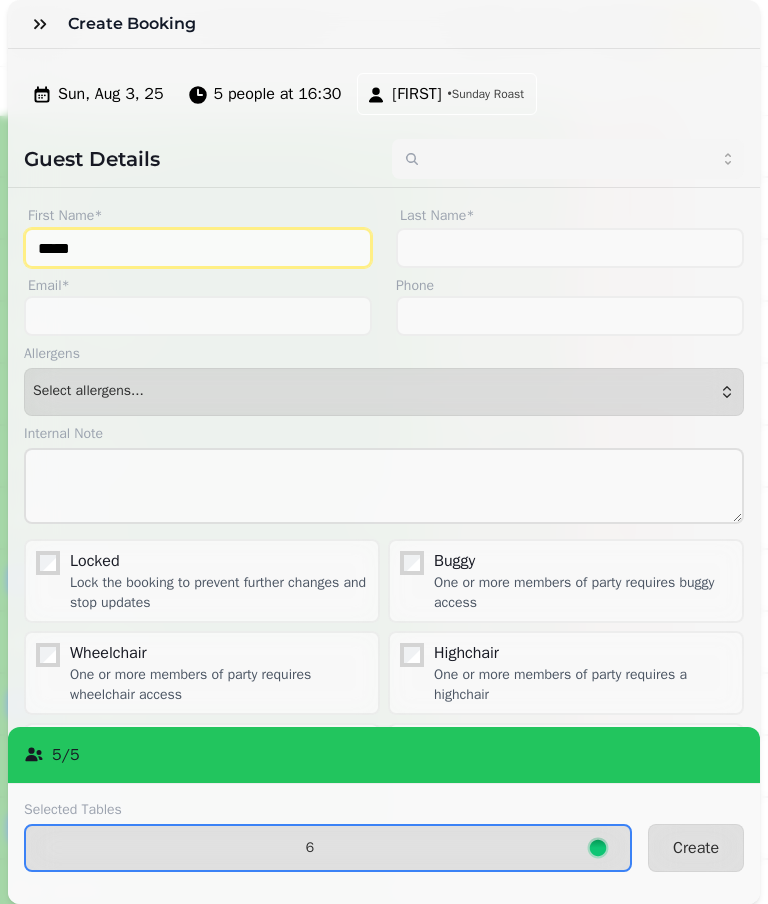 type on "*****" 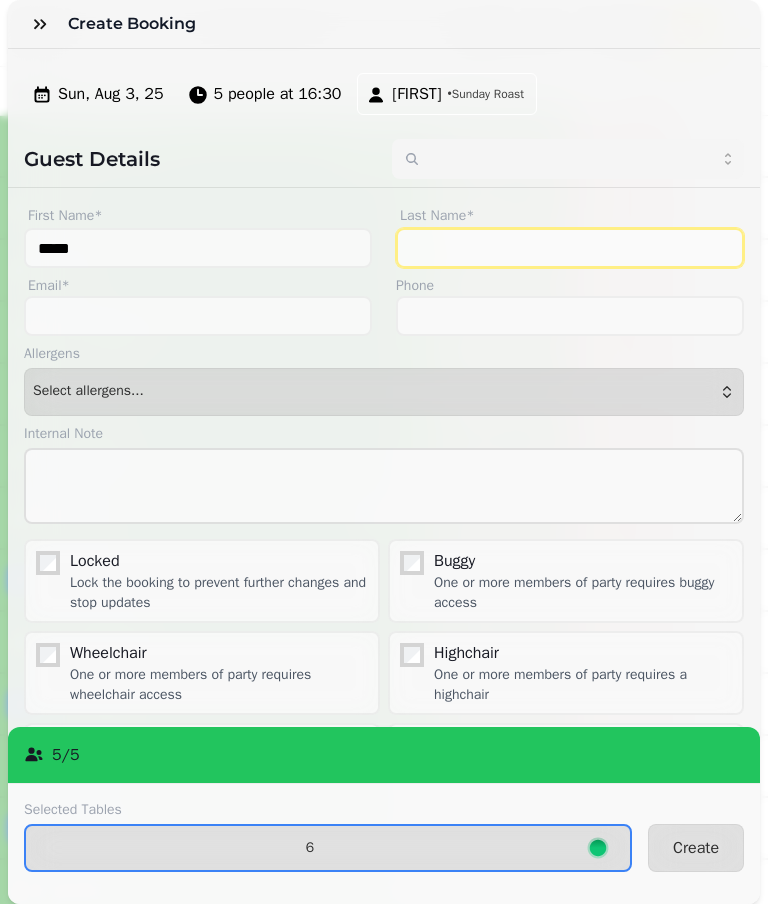 click on "Last Name*" at bounding box center [570, 248] 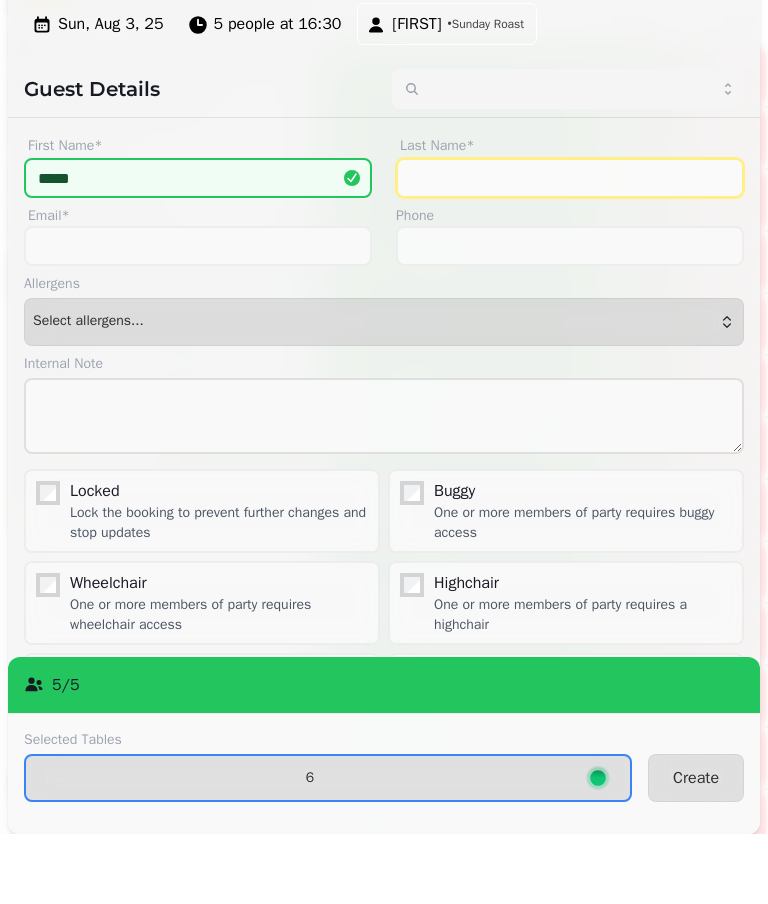 scroll, scrollTop: 574, scrollLeft: 0, axis: vertical 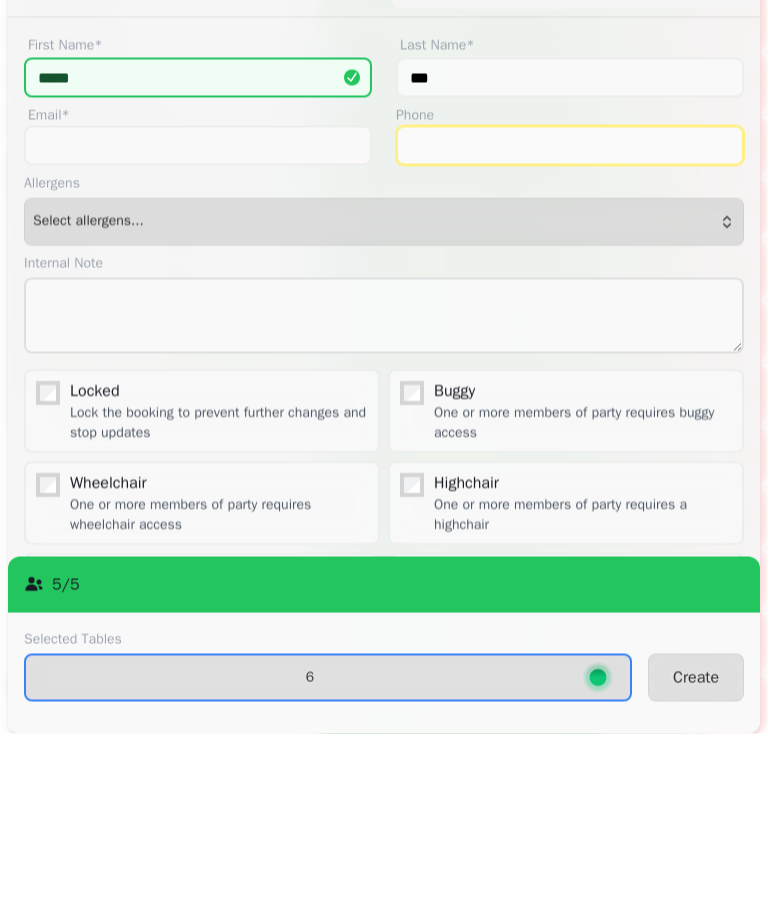 click on "Phone" at bounding box center [570, 316] 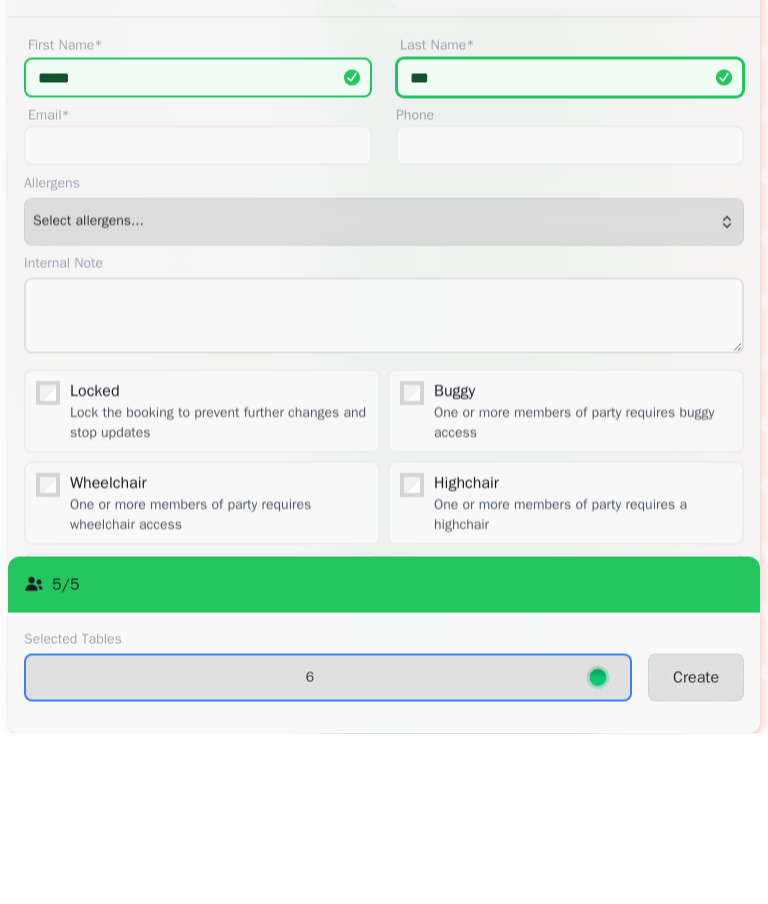 click on "***" at bounding box center (570, 248) 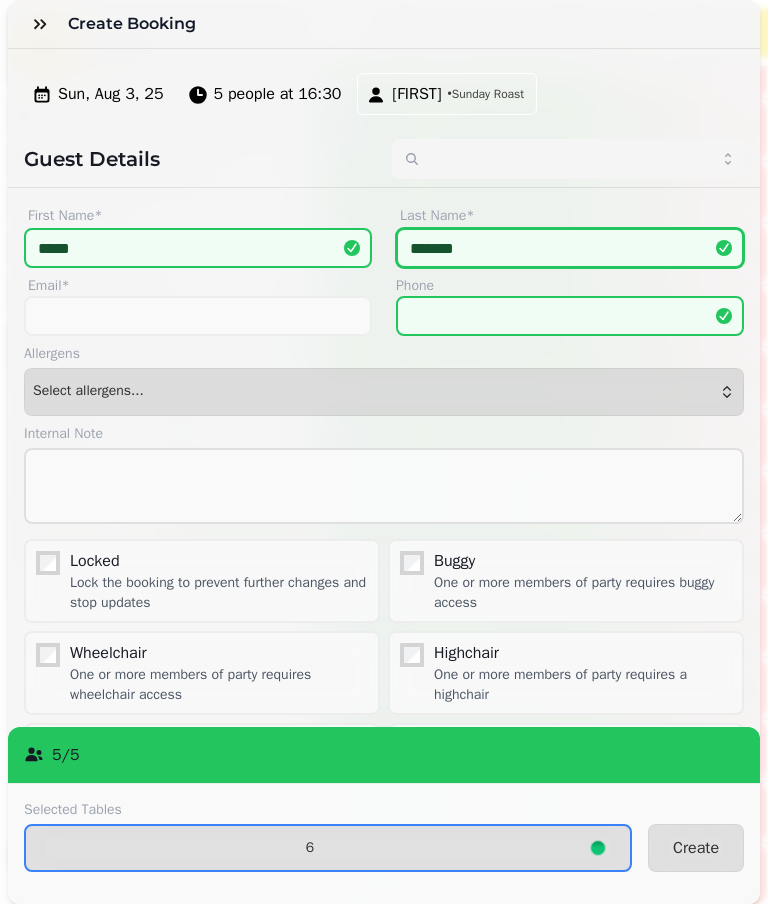 type on "*******" 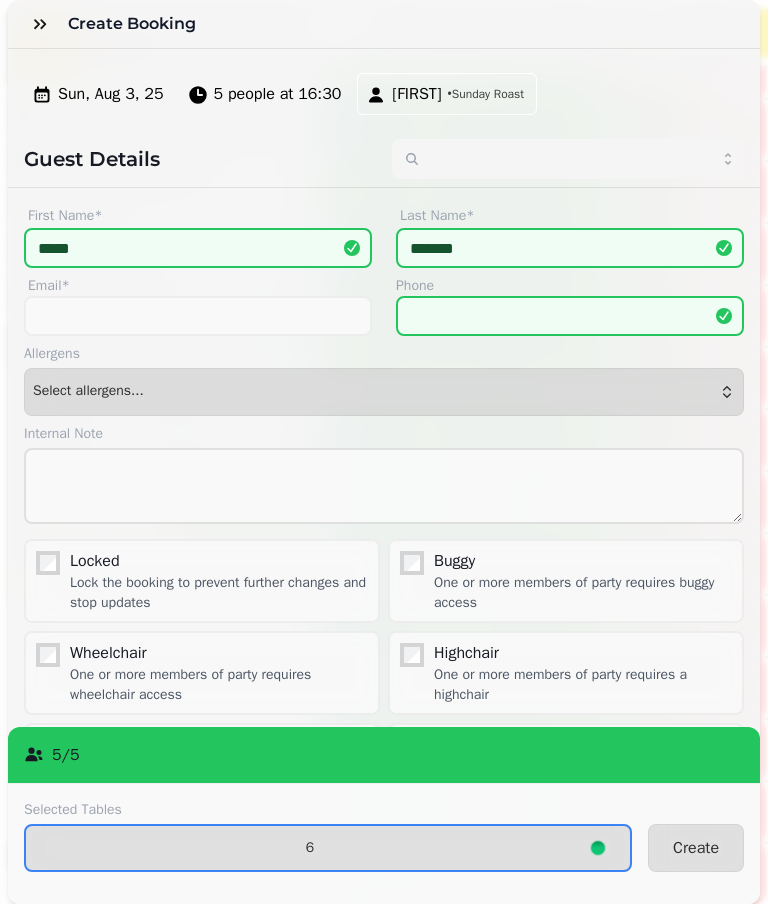 click on "6" at bounding box center [310, 848] 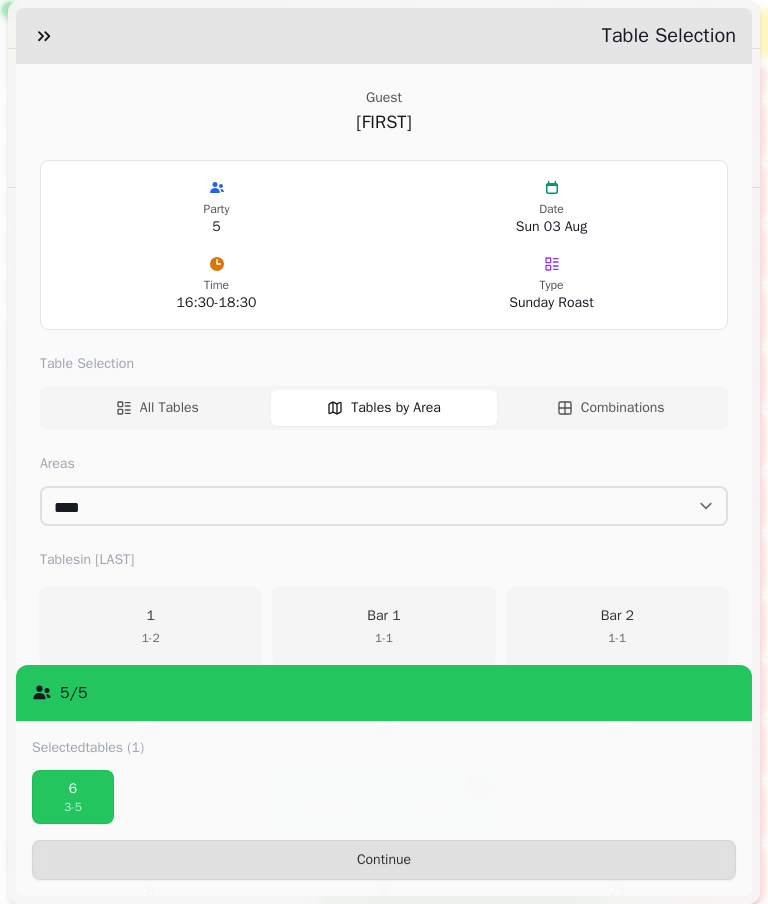 scroll, scrollTop: 330, scrollLeft: 0, axis: vertical 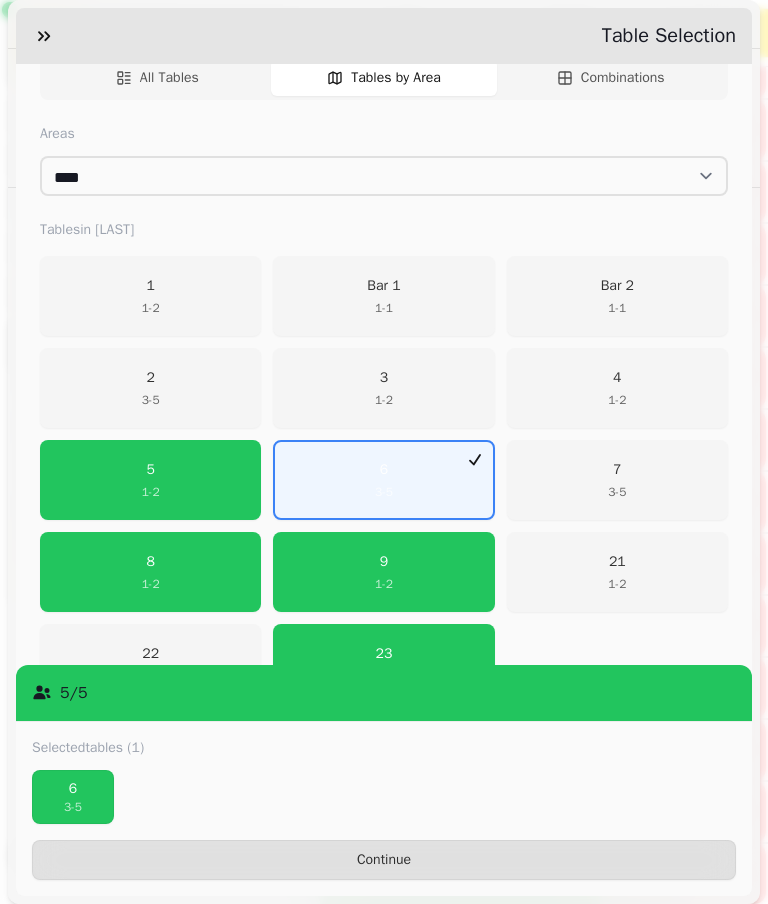 click on "6 3  -  5" at bounding box center [383, 480] 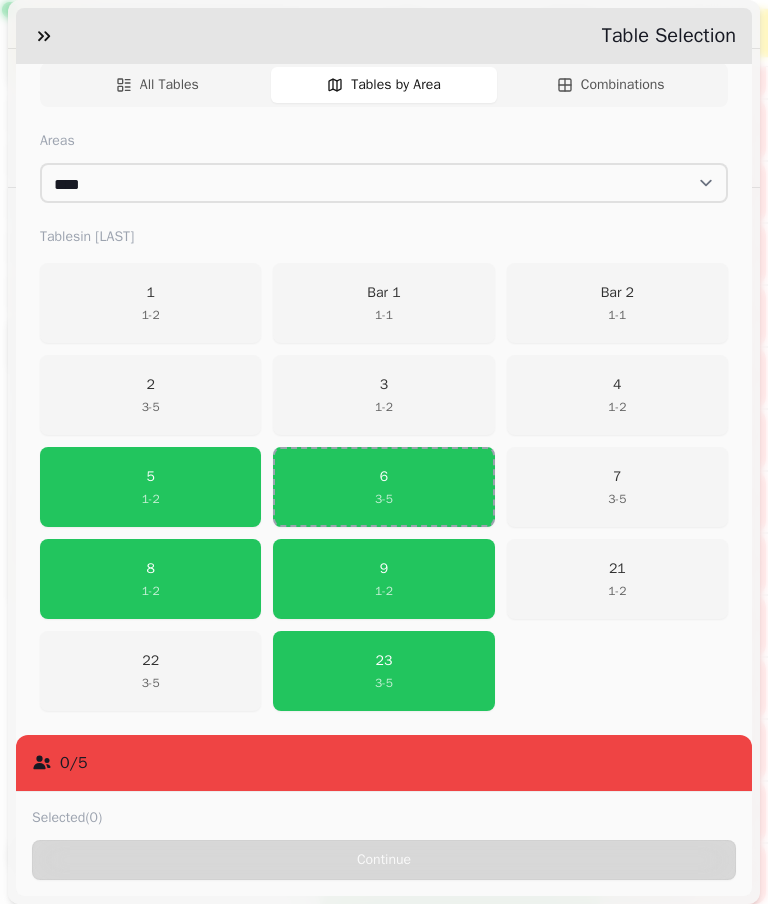 scroll, scrollTop: 1366, scrollLeft: 0, axis: vertical 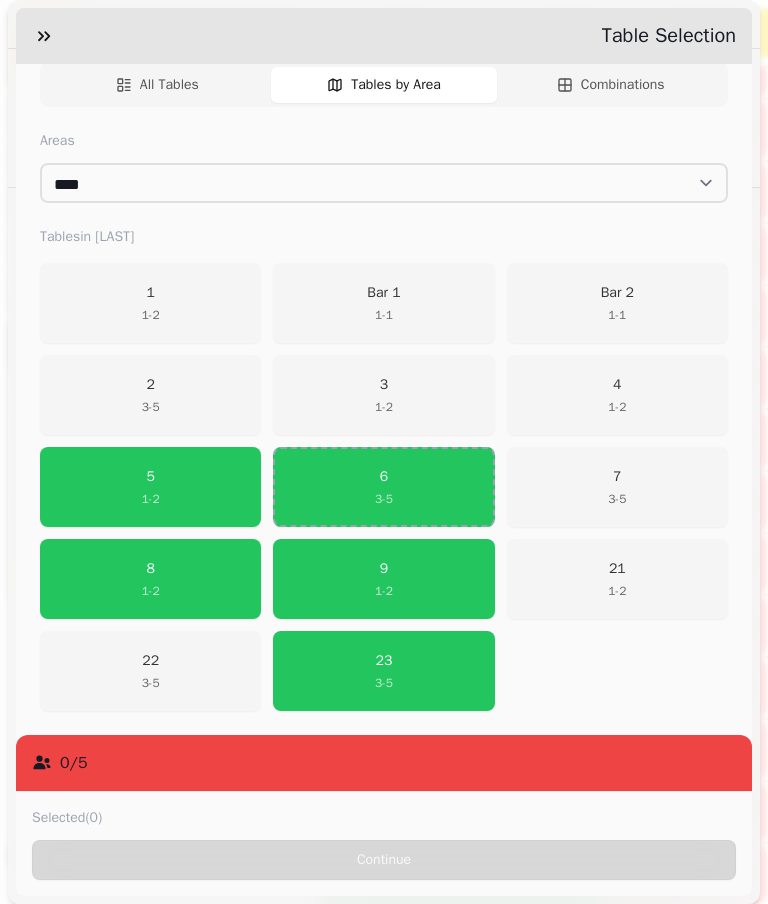 click on "23 3  -  5" at bounding box center [383, 671] 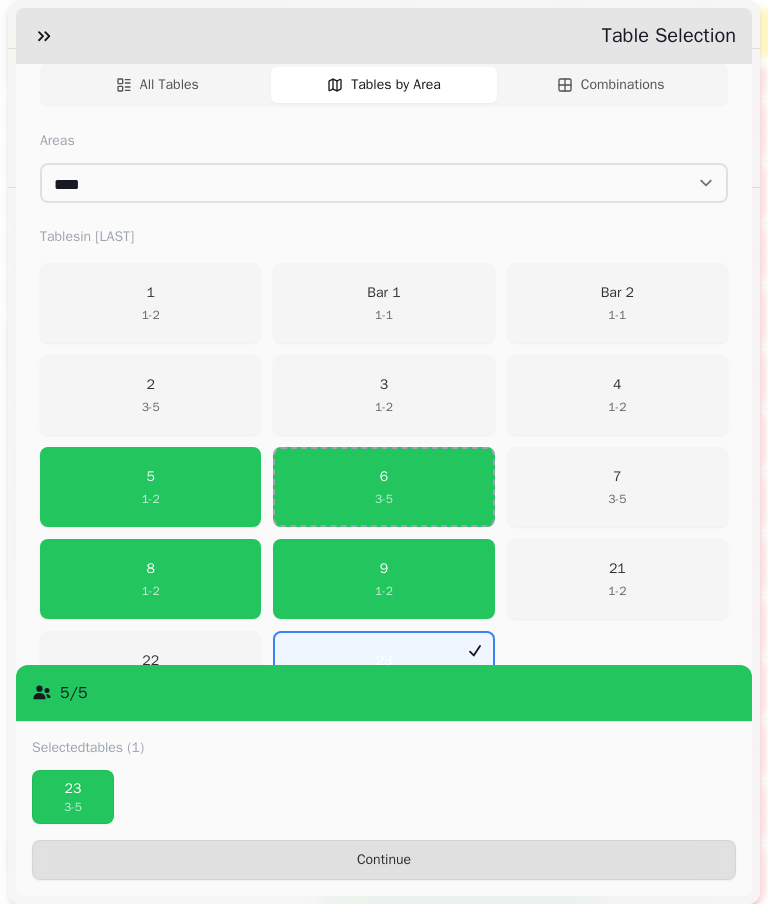 click on "Continue" at bounding box center (384, 860) 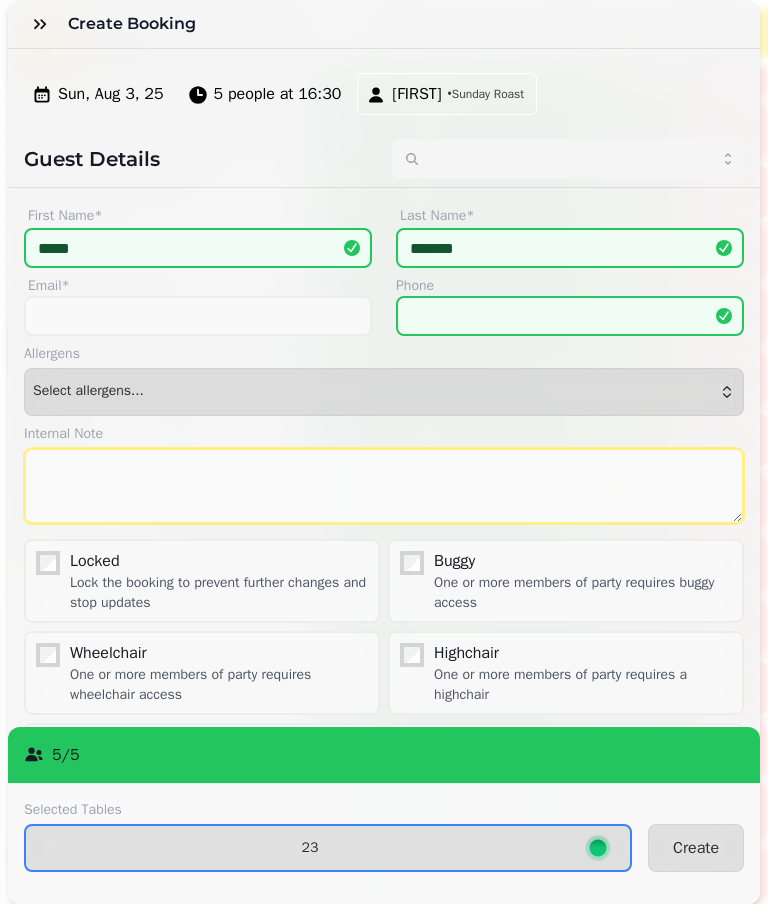 click at bounding box center [384, 486] 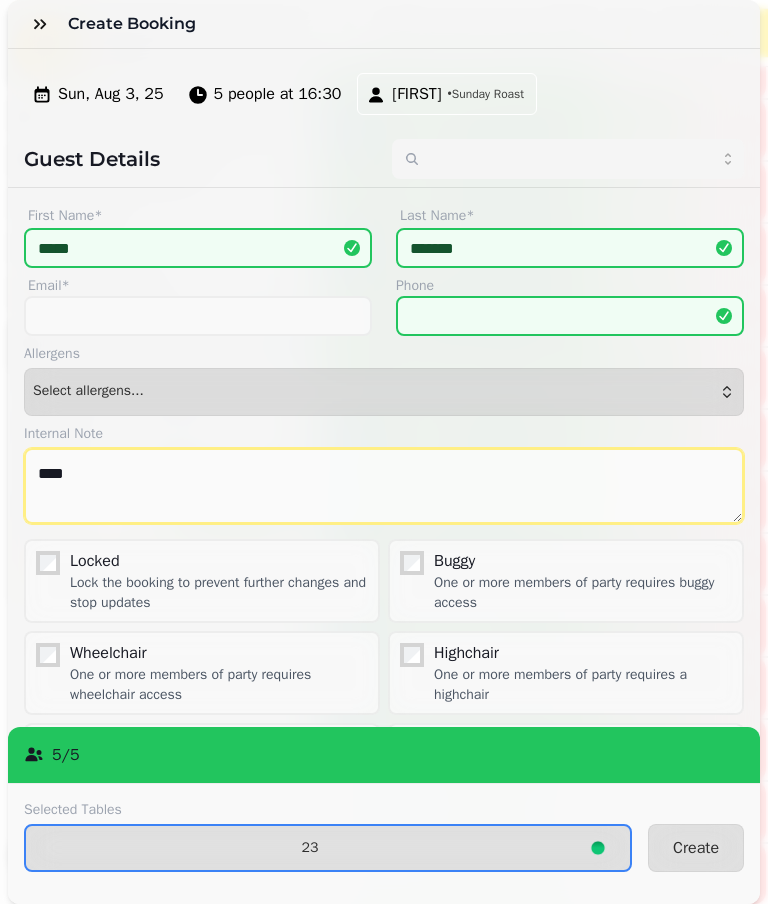 type on "****" 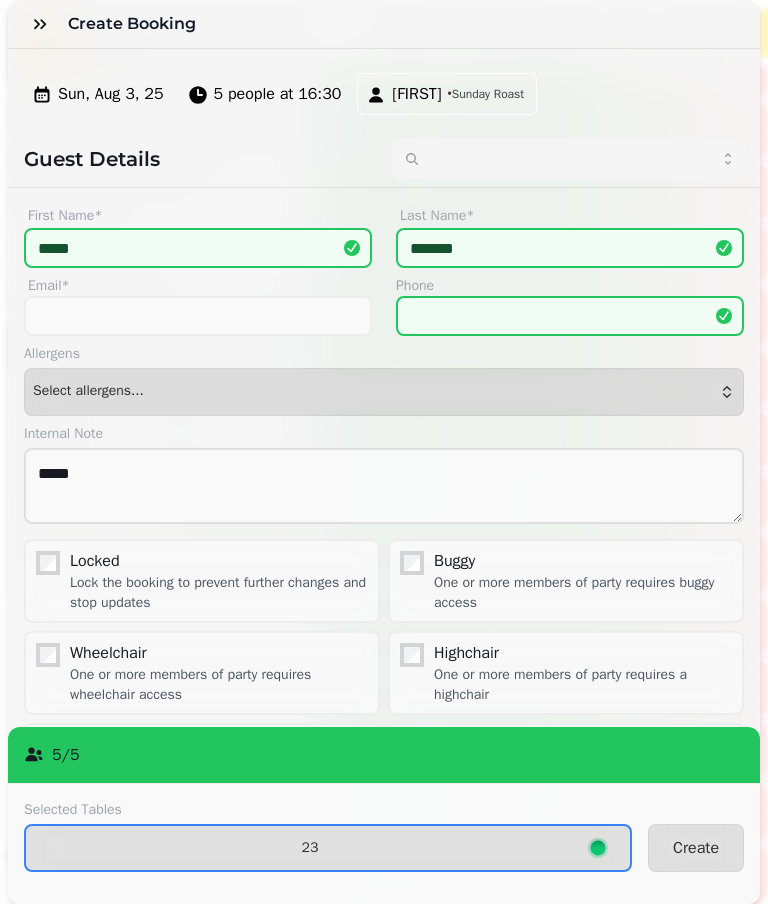 click on "Create" at bounding box center (696, 848) 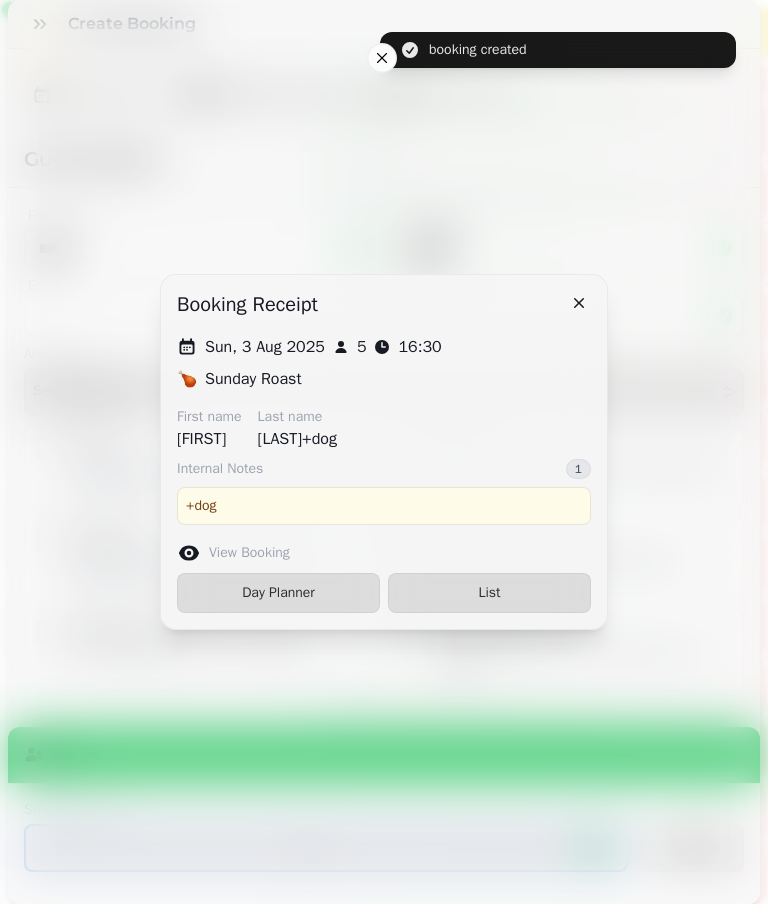scroll, scrollTop: 952, scrollLeft: 0, axis: vertical 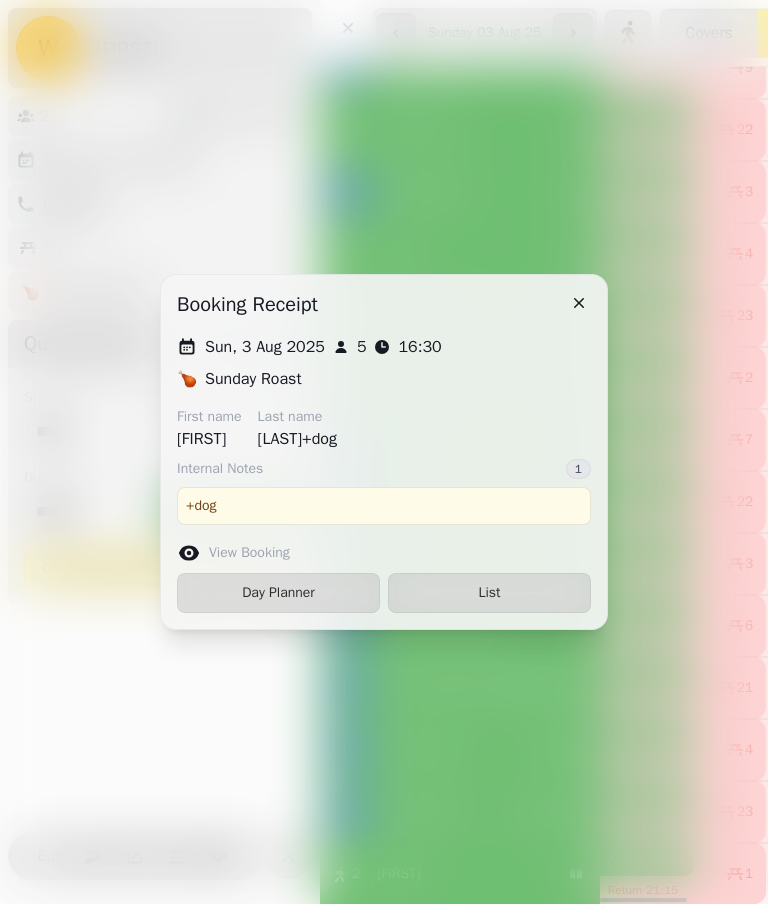click on "List" at bounding box center [489, 593] 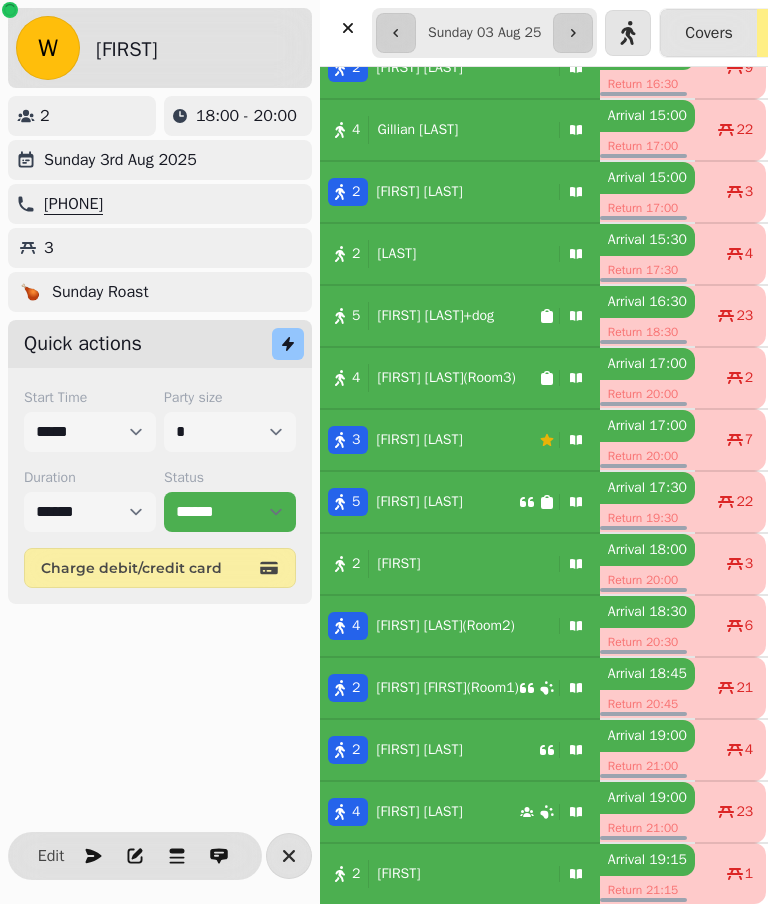 select on "*" 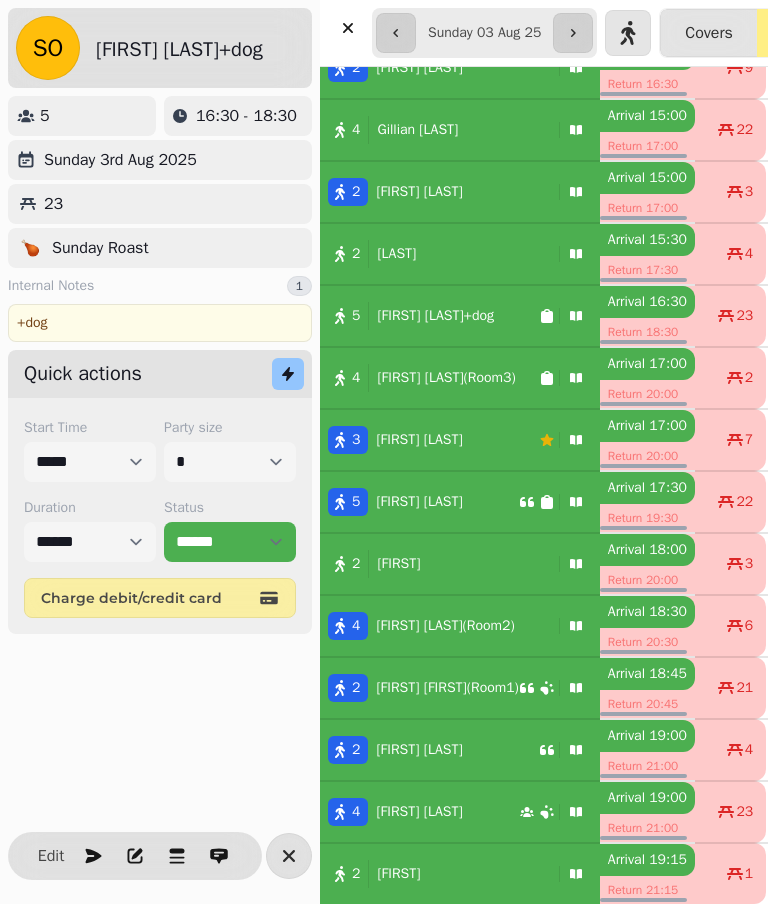 scroll, scrollTop: 1297, scrollLeft: 0, axis: vertical 